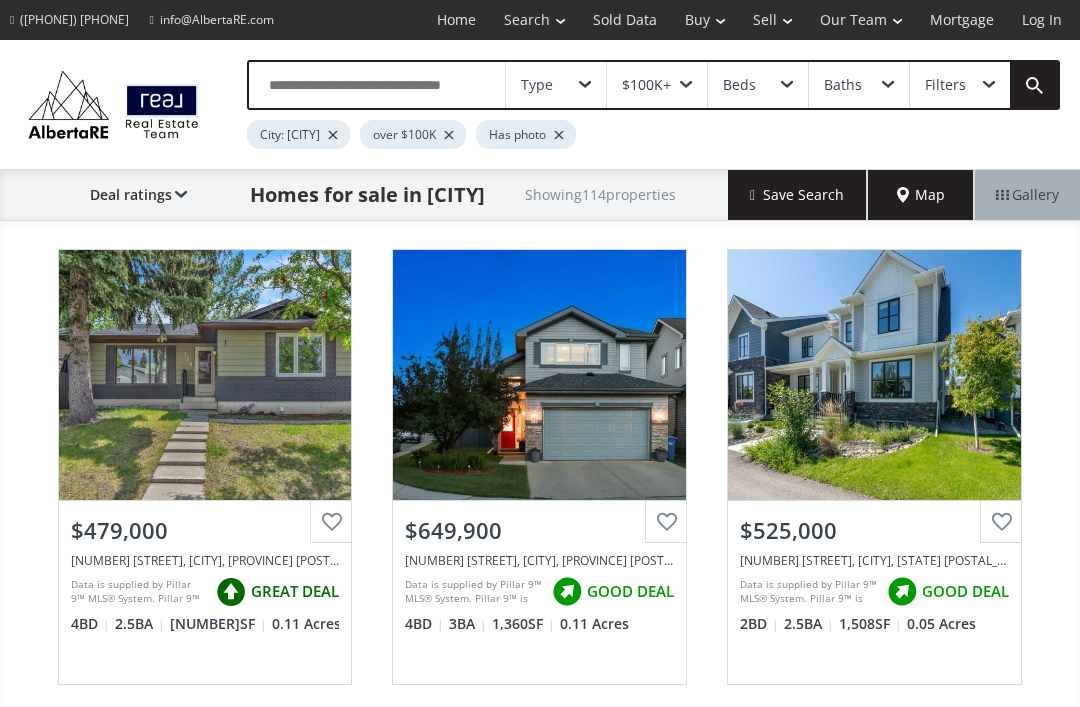 scroll, scrollTop: 0, scrollLeft: 0, axis: both 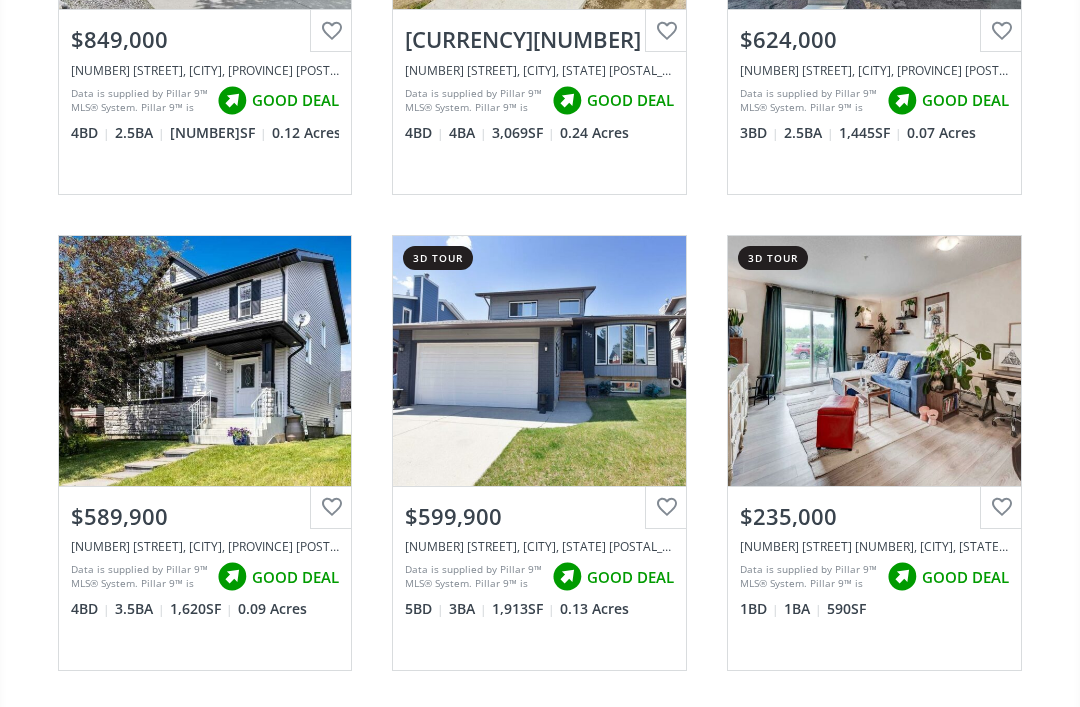 click on "View Photos & Details" at bounding box center (874, 361) 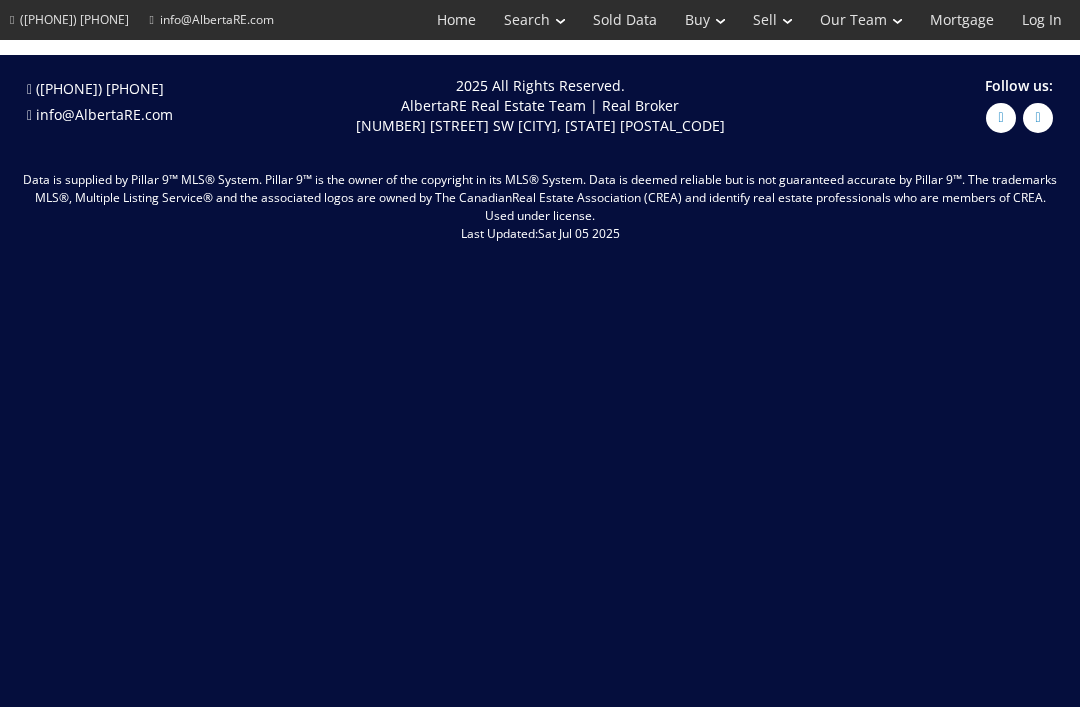 scroll, scrollTop: 0, scrollLeft: 0, axis: both 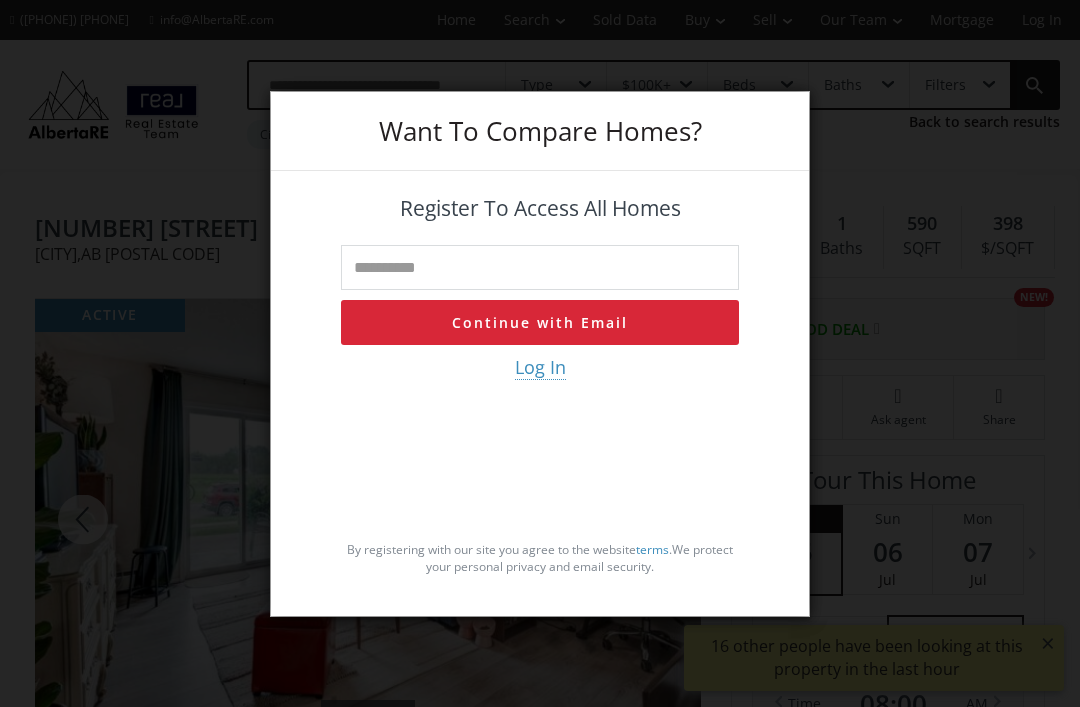 click on "Want To Compare Homes? Register To Access All Homes Continue with Email Log In By registering with our site you agree to the website  terms .   We protect your personal privacy and email security." at bounding box center (540, 353) 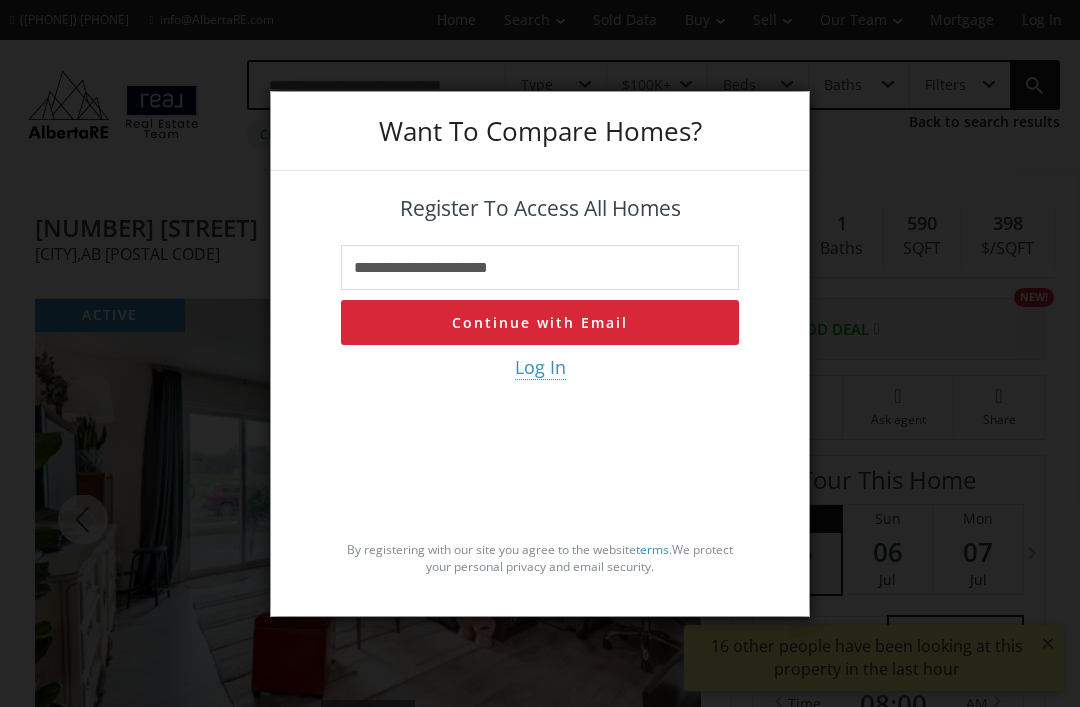 click on "Continue with Email" at bounding box center [540, 322] 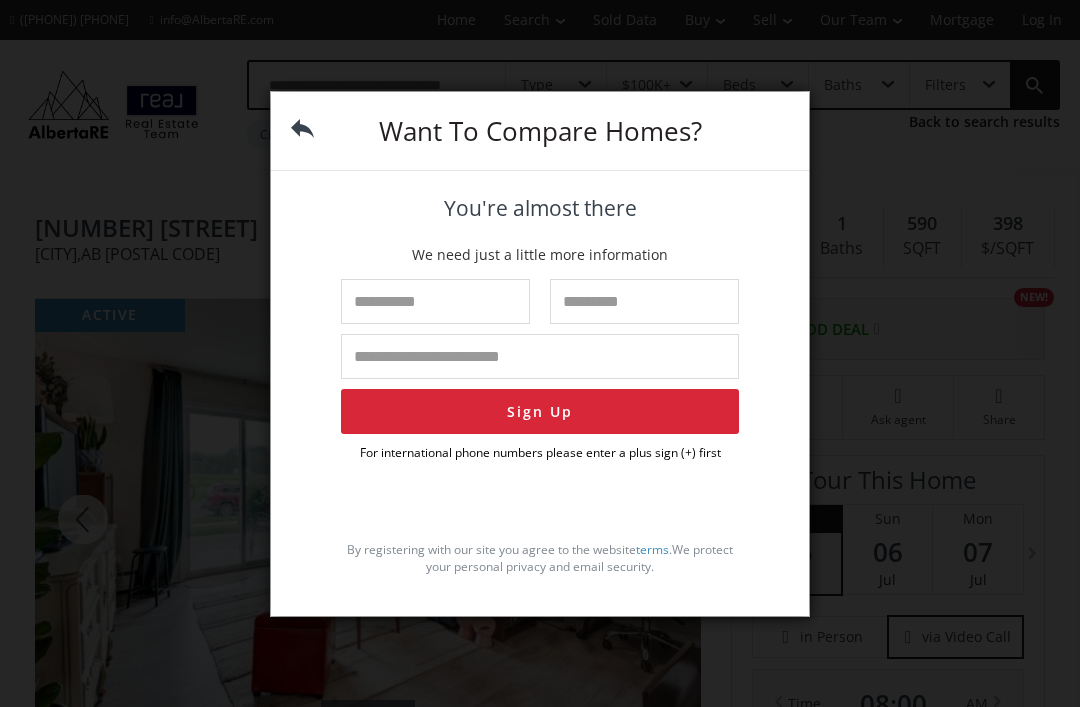 click at bounding box center (435, 301) 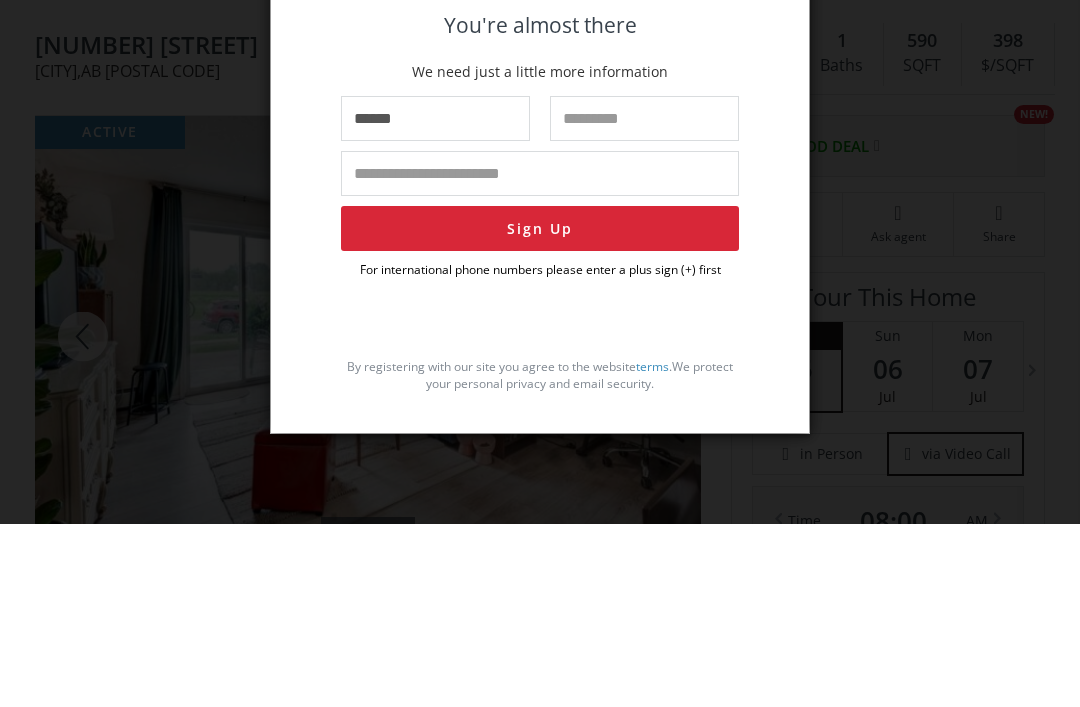 type on "*****" 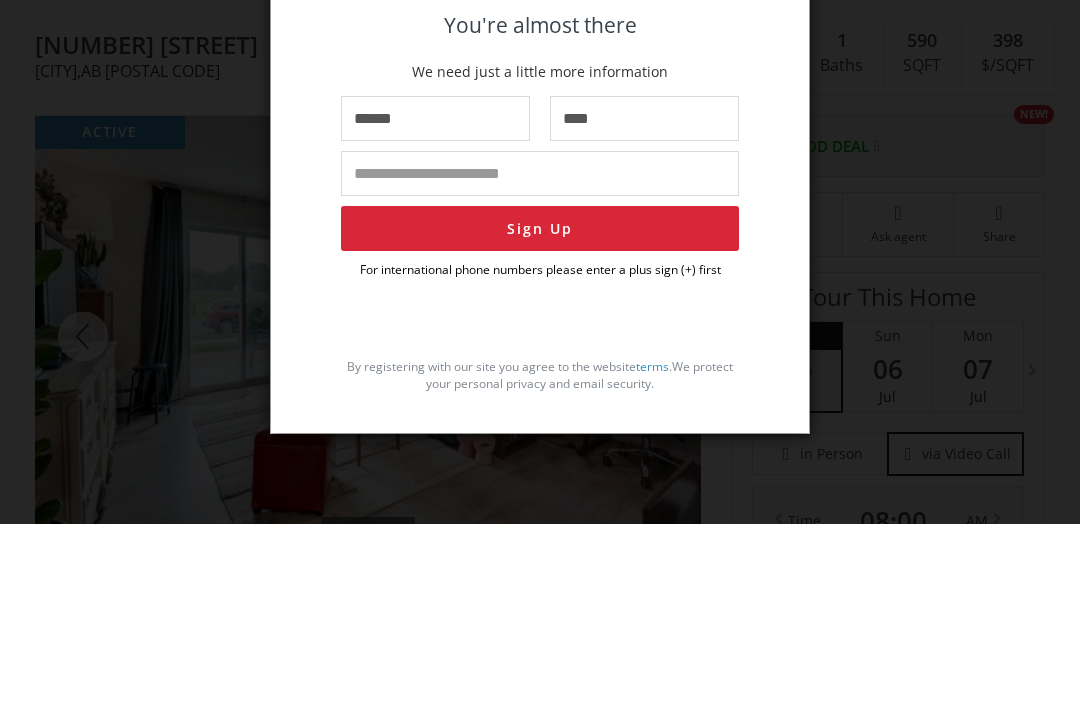 type on "****" 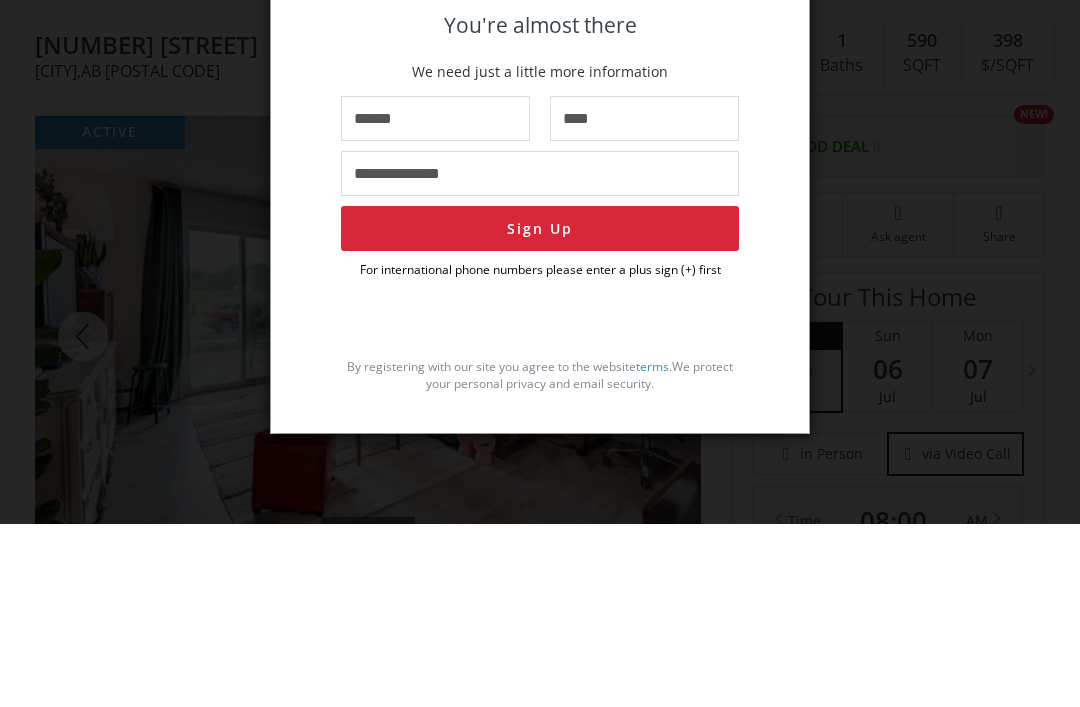 type on "**********" 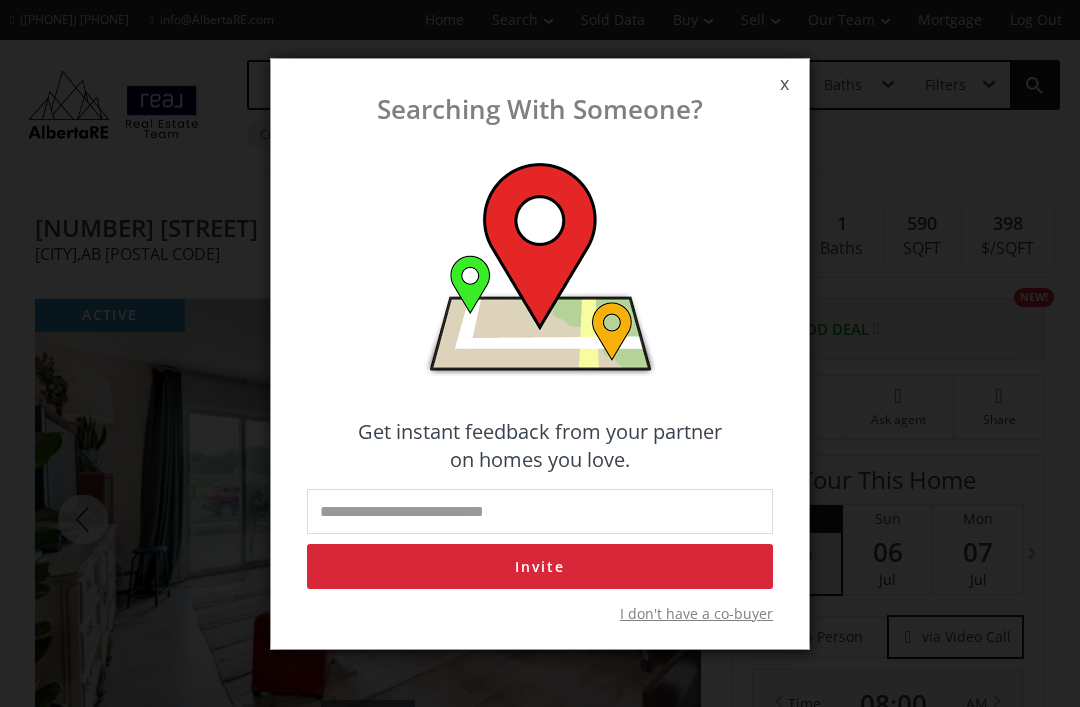 click on "x" at bounding box center [784, 84] 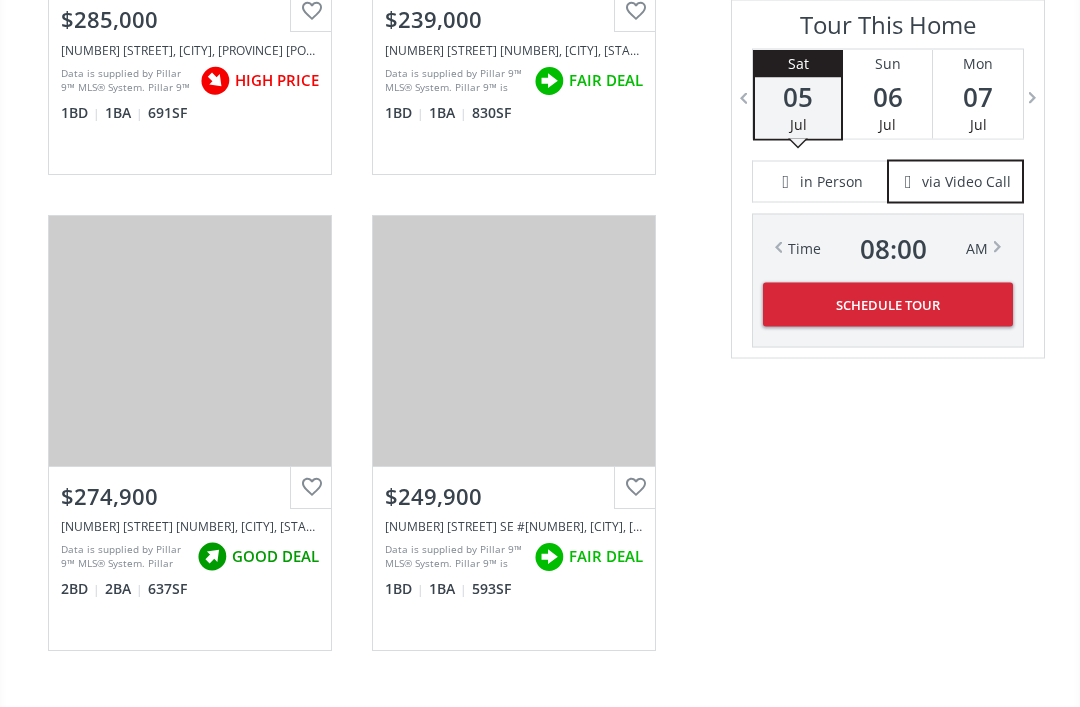 scroll, scrollTop: 3298, scrollLeft: 0, axis: vertical 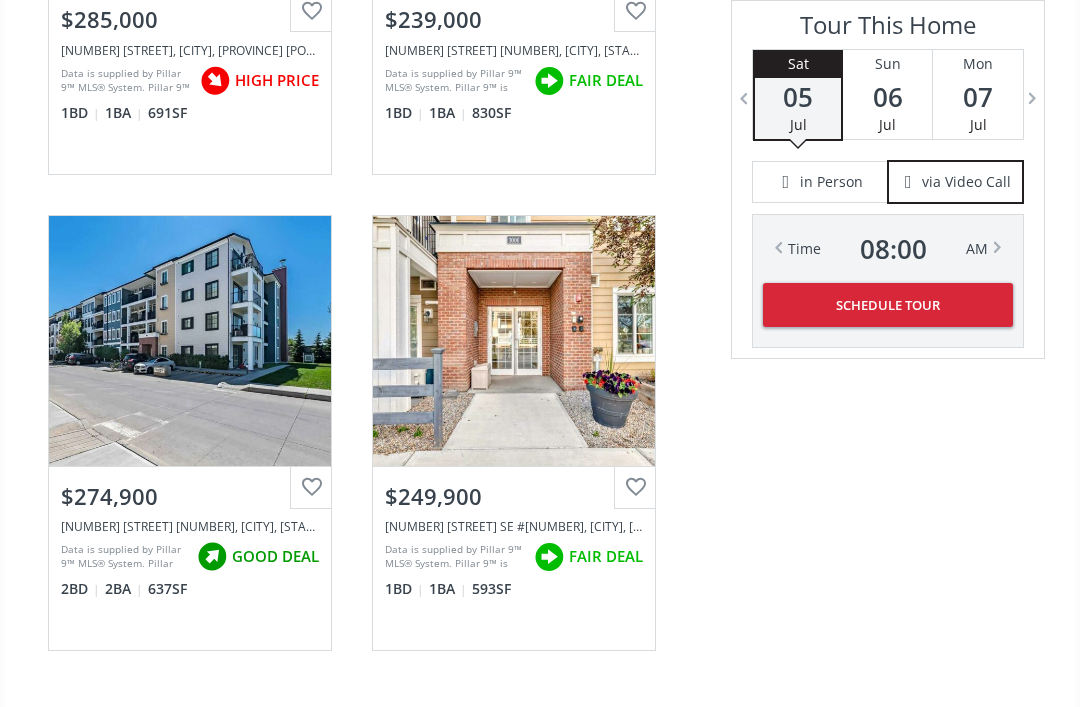 click on "View Photos & Details" at bounding box center [514, 341] 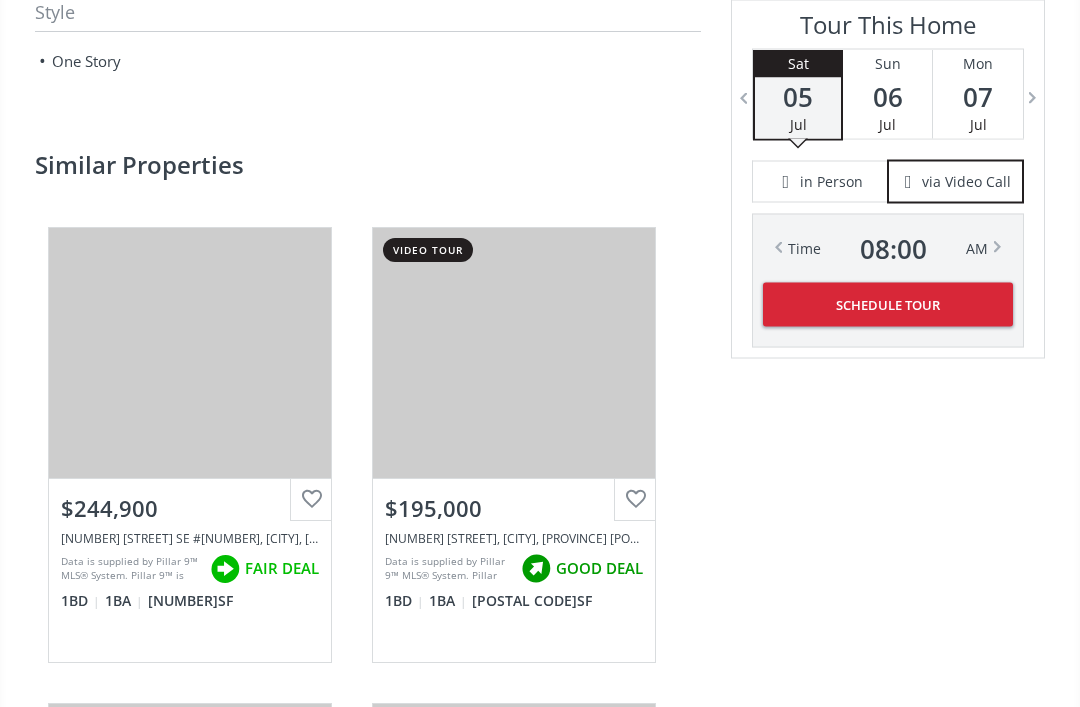 scroll, scrollTop: 0, scrollLeft: 0, axis: both 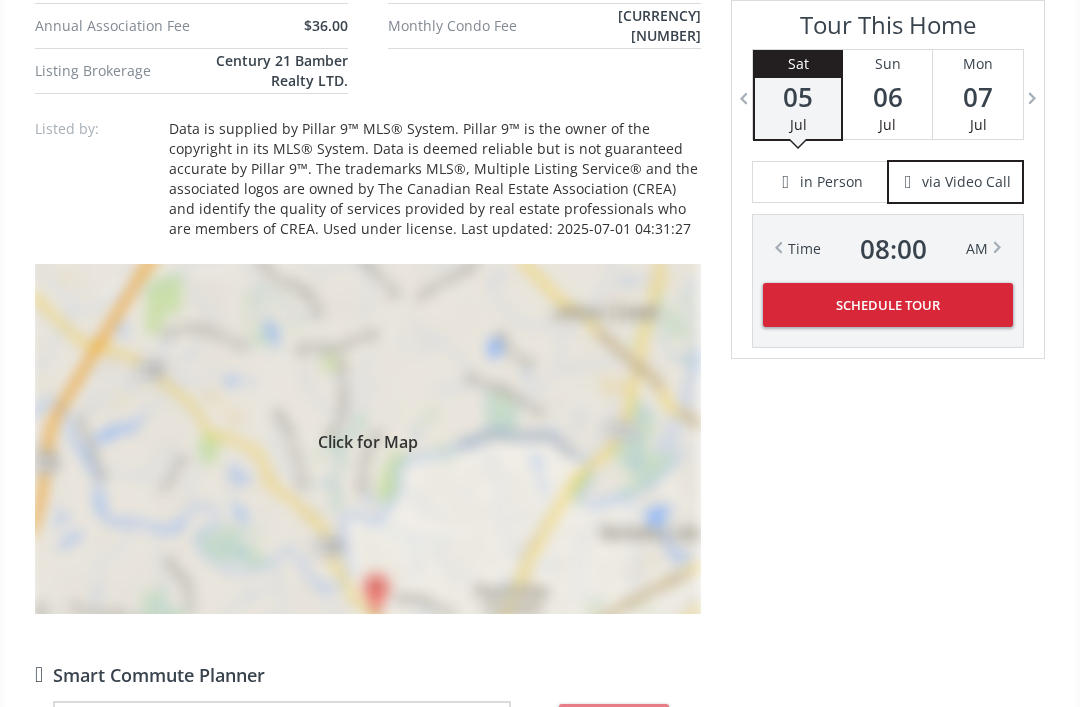click on "View Photos & Details" at bounding box center [514, 1606] 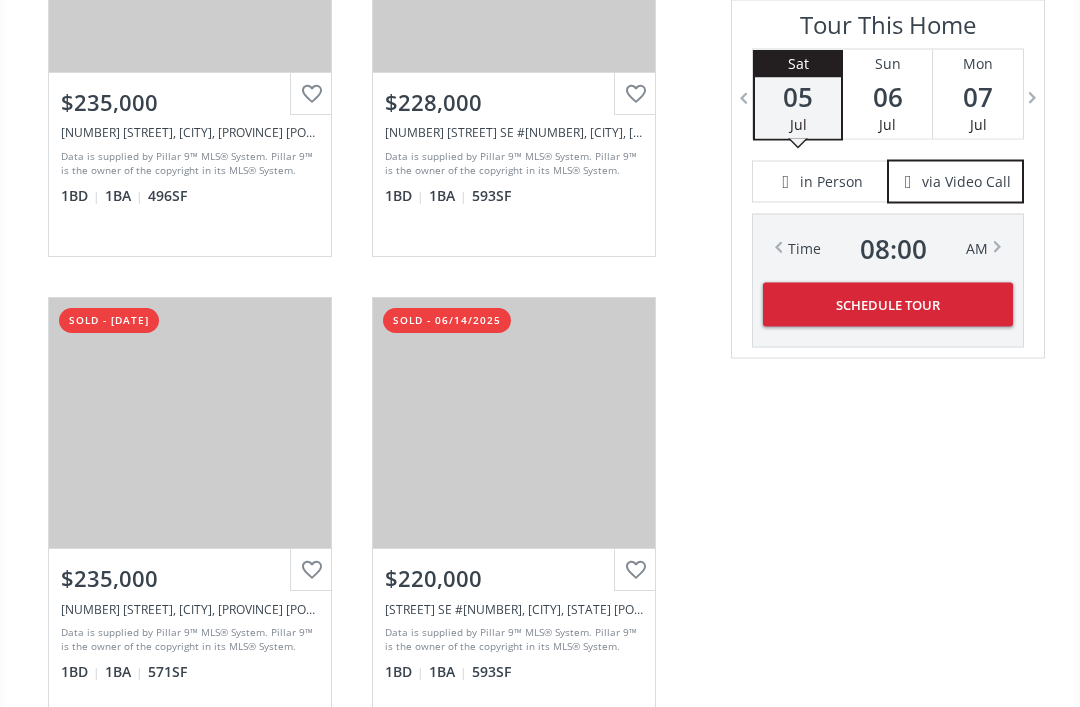scroll, scrollTop: 4208, scrollLeft: 0, axis: vertical 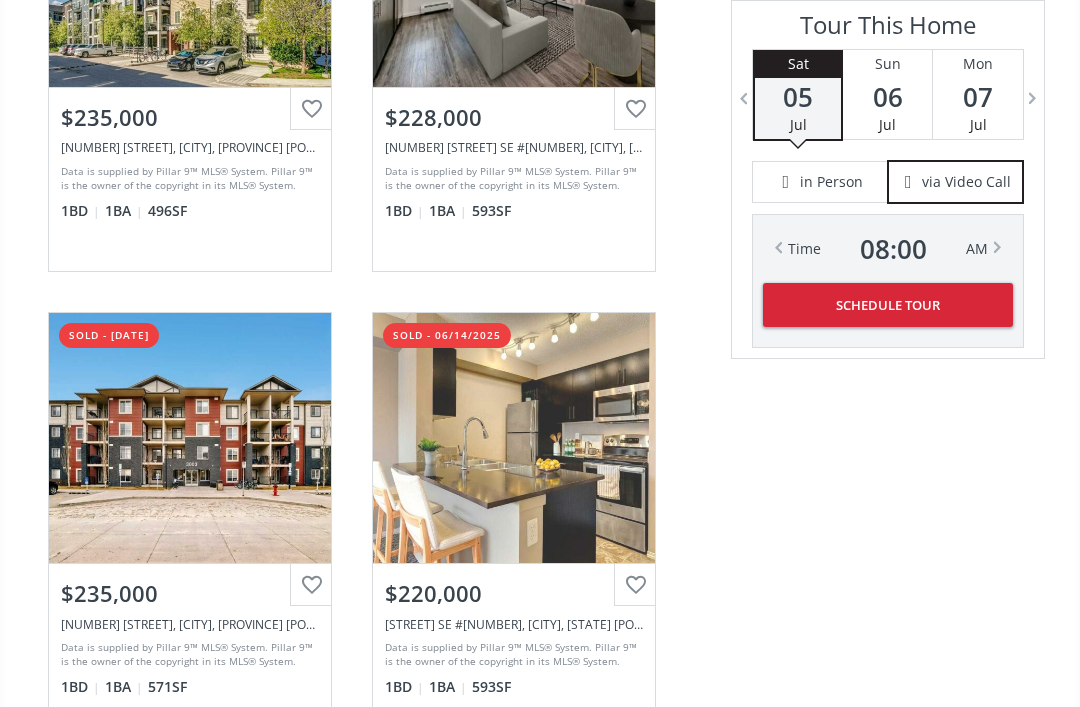click on "View Photos & Details" at bounding box center [514, 438] 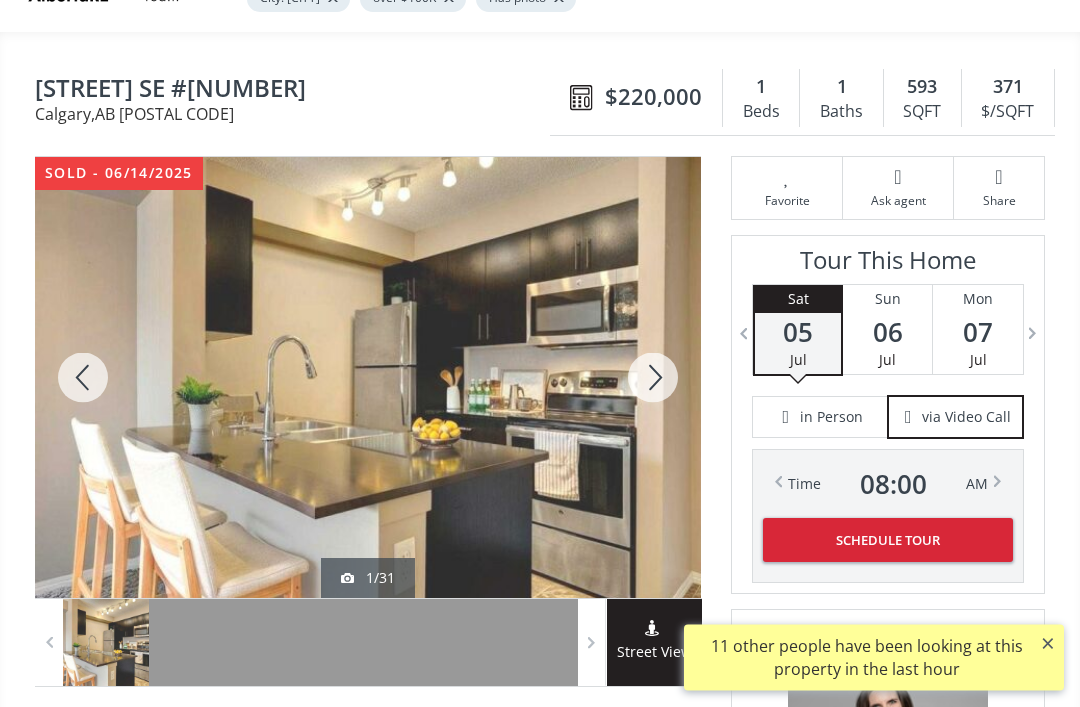 scroll, scrollTop: 137, scrollLeft: 0, axis: vertical 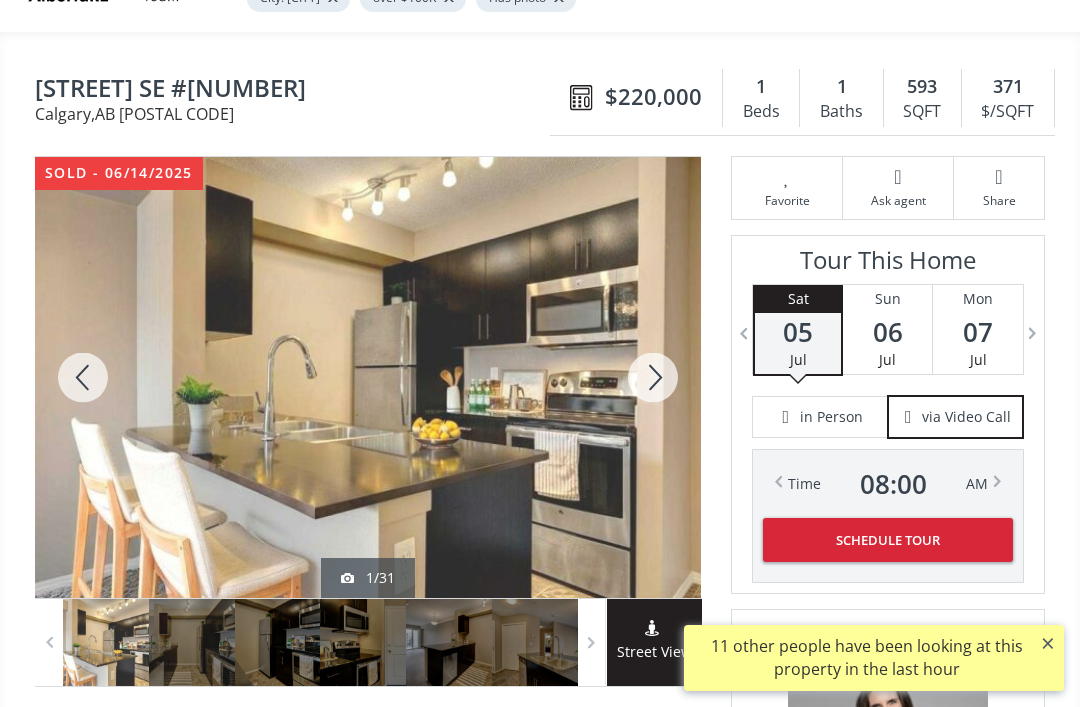 click at bounding box center (653, 377) 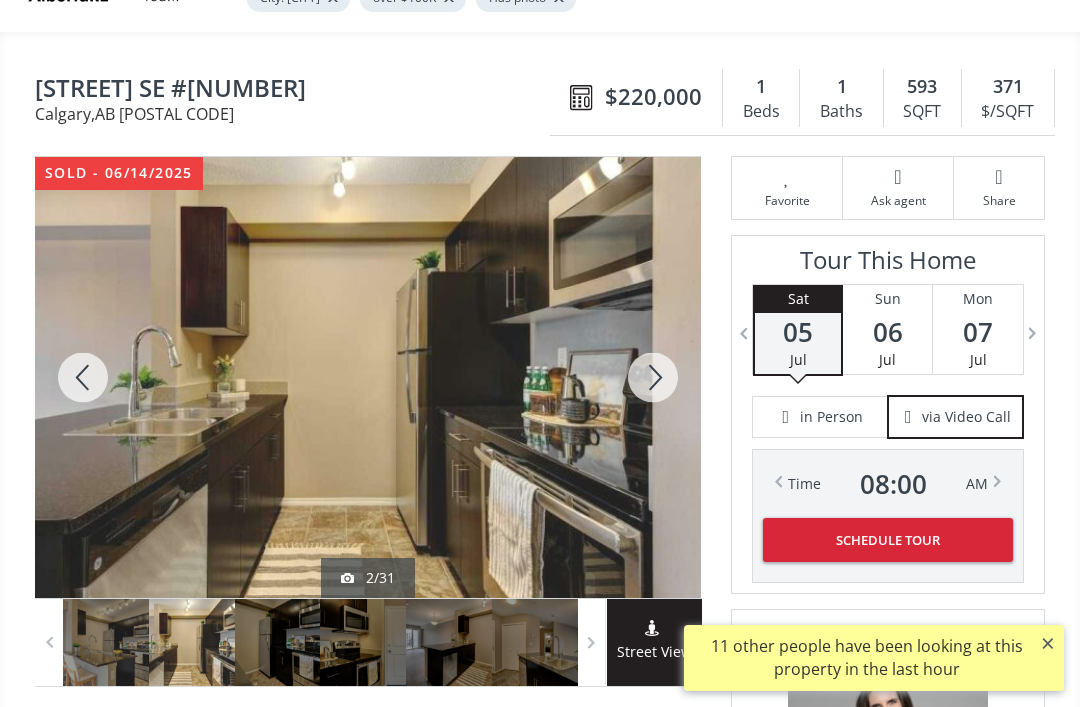 click at bounding box center [653, 377] 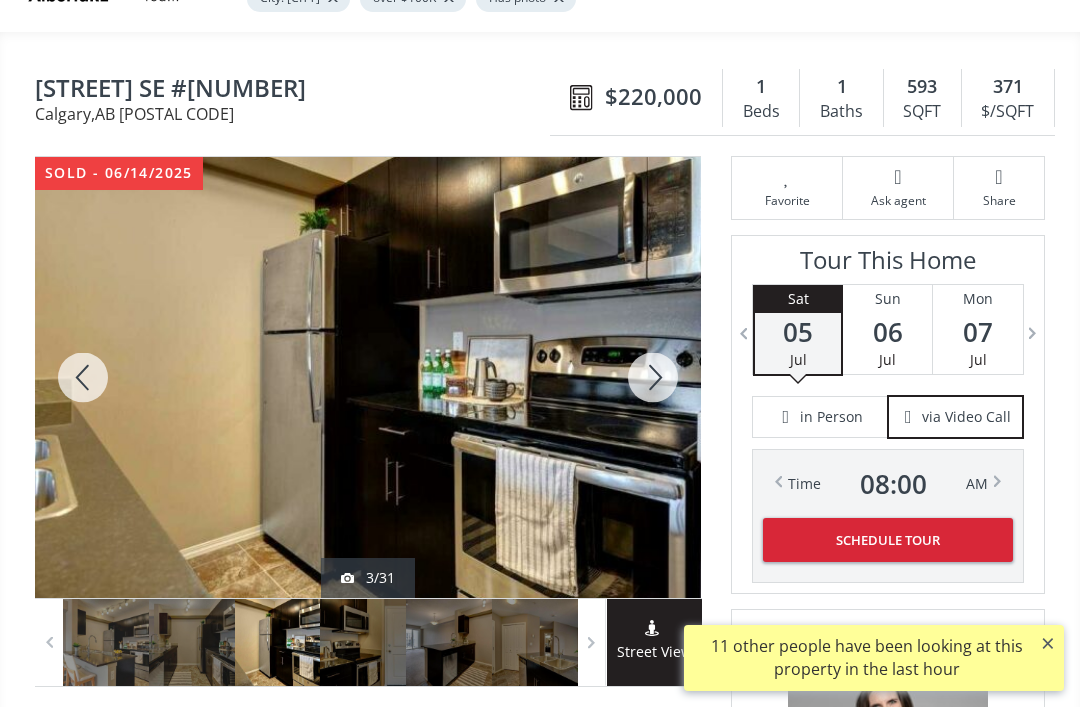 click at bounding box center [653, 377] 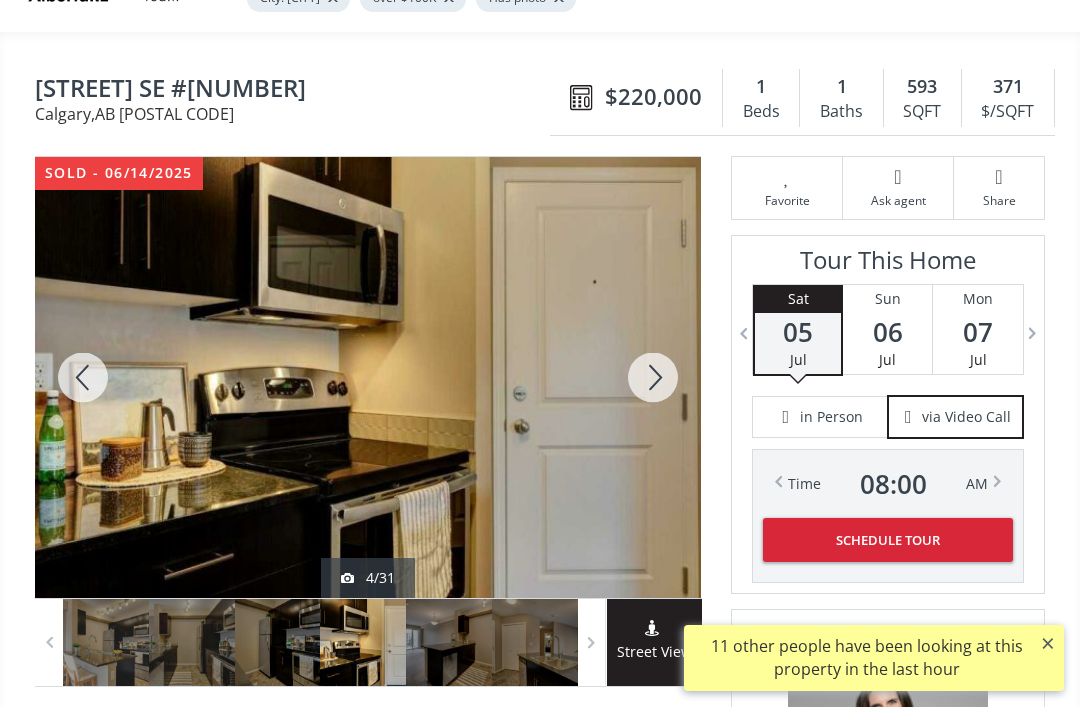 click at bounding box center [653, 377] 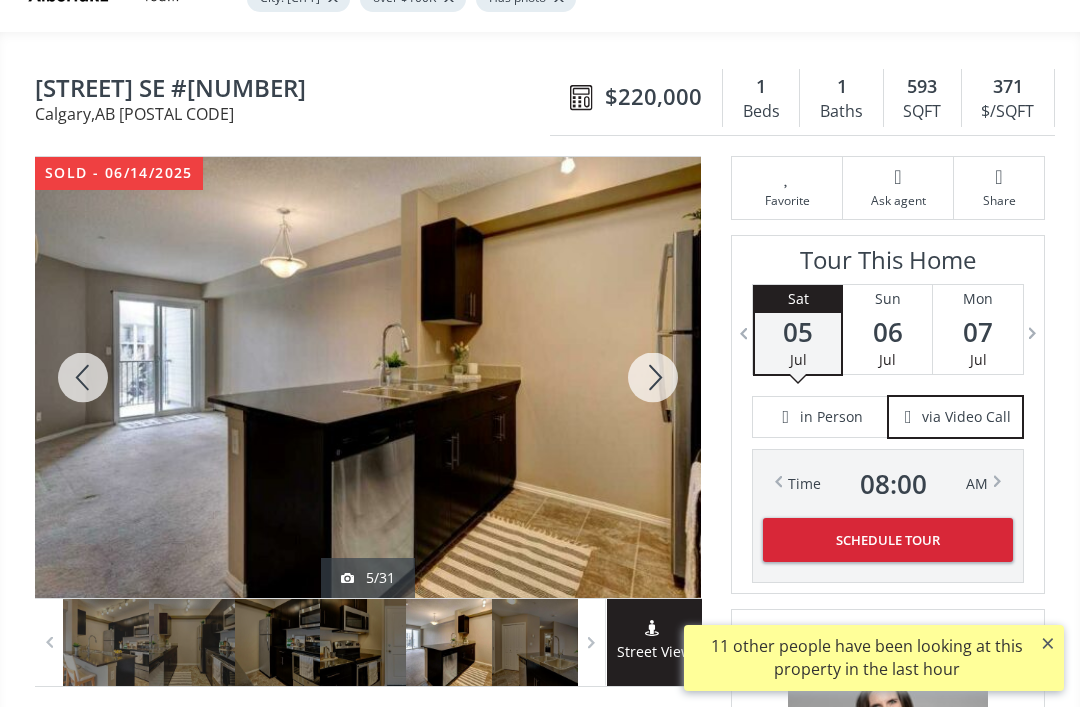 click at bounding box center (653, 377) 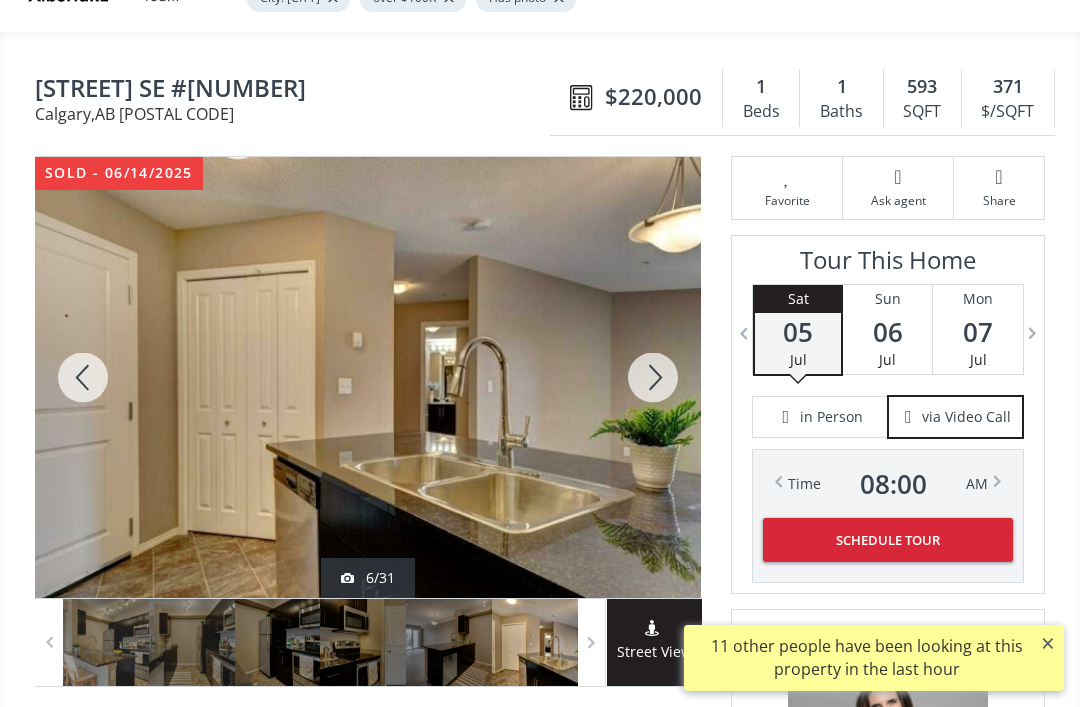 click at bounding box center [653, 377] 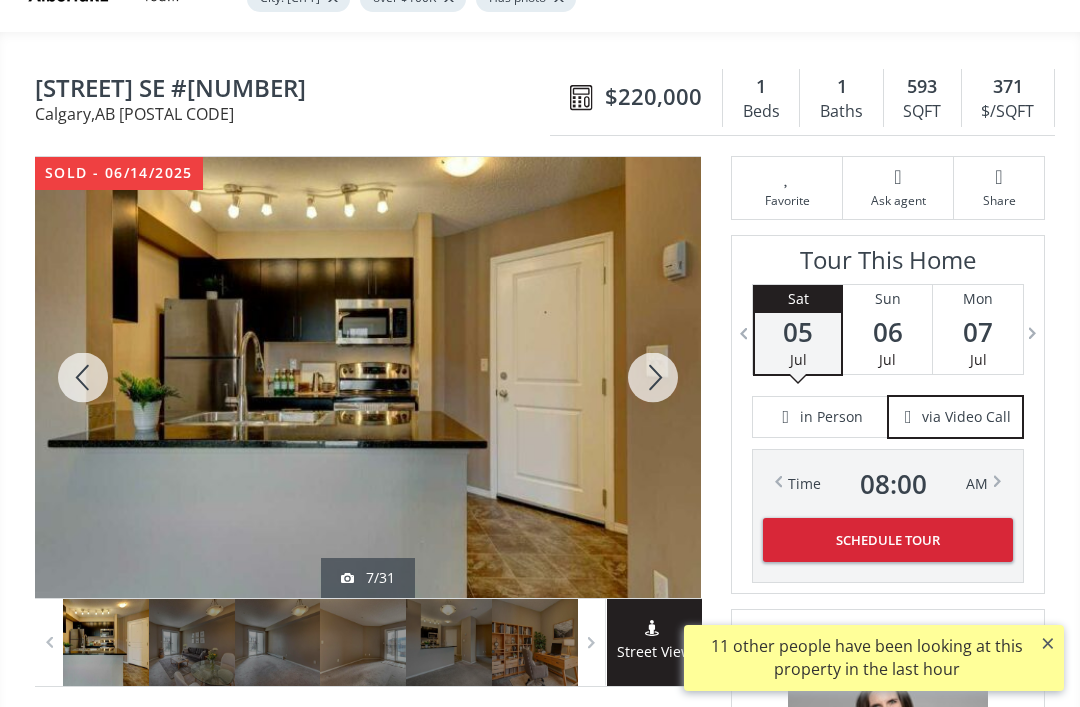 click at bounding box center (653, 377) 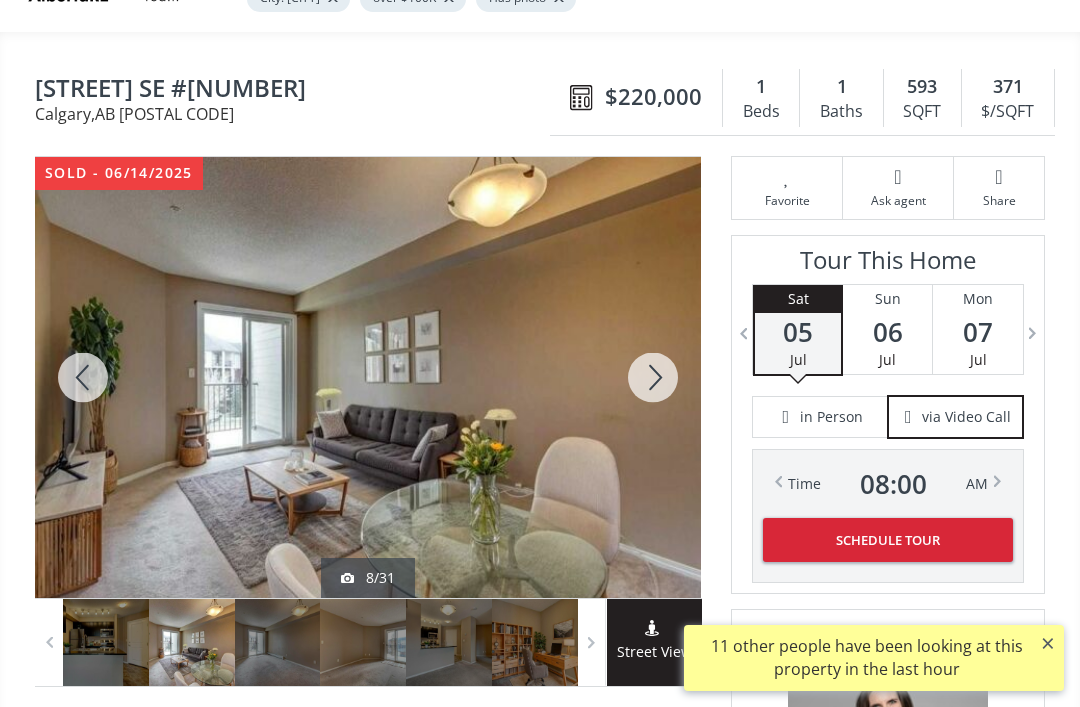 click at bounding box center (653, 377) 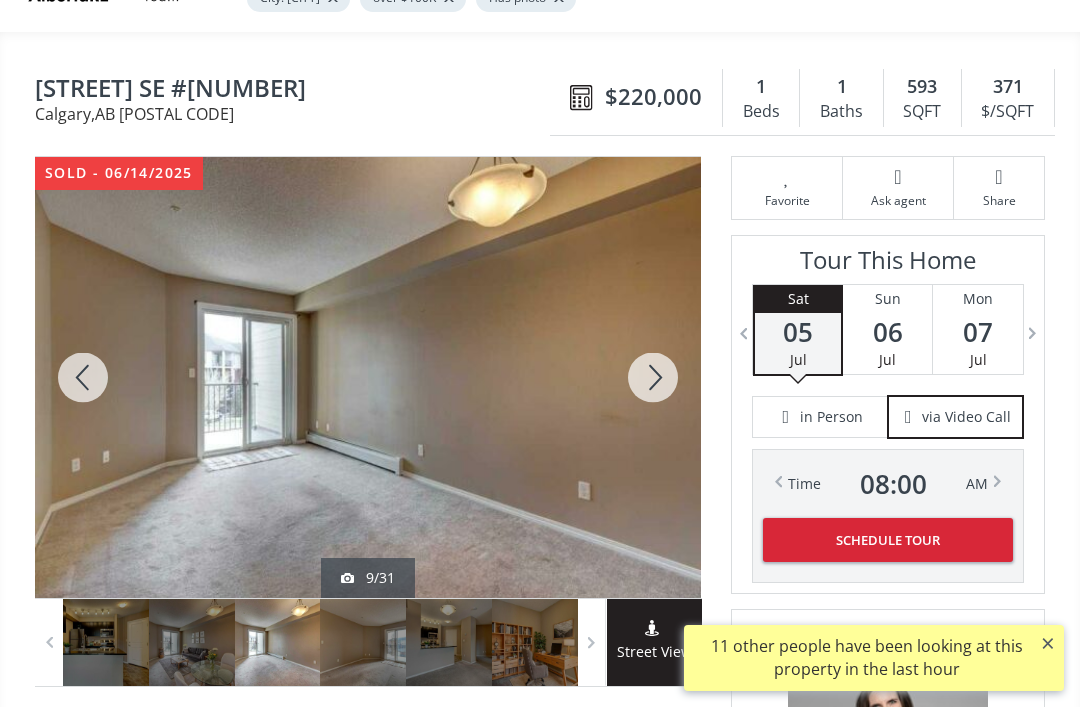 click at bounding box center (653, 377) 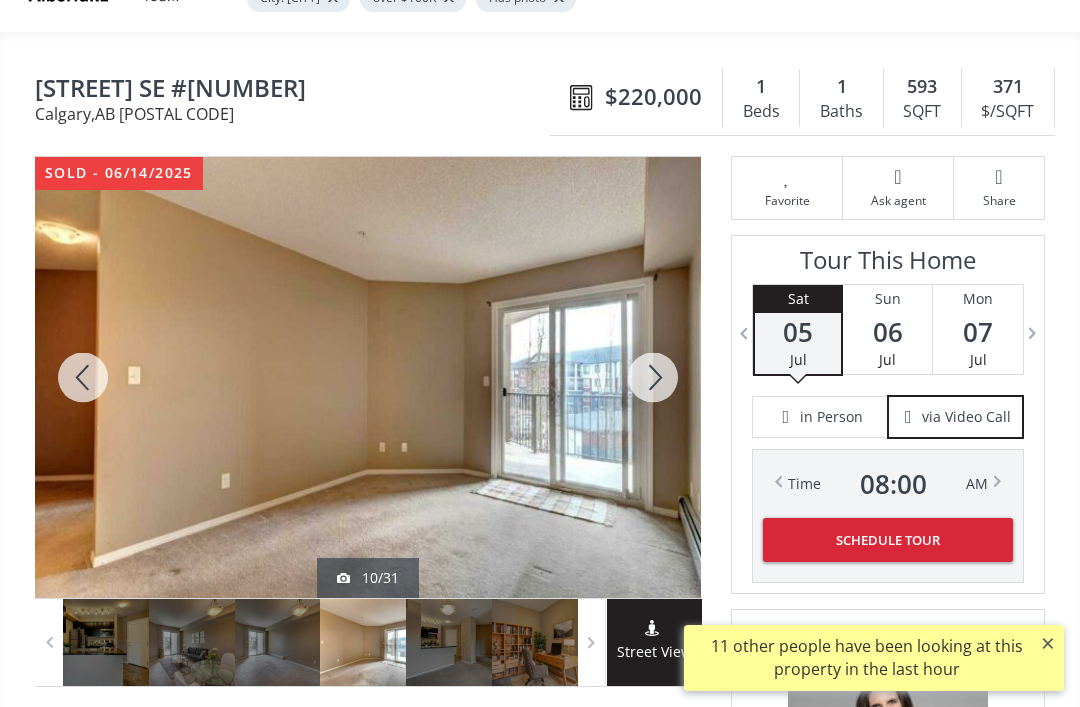click at bounding box center (653, 377) 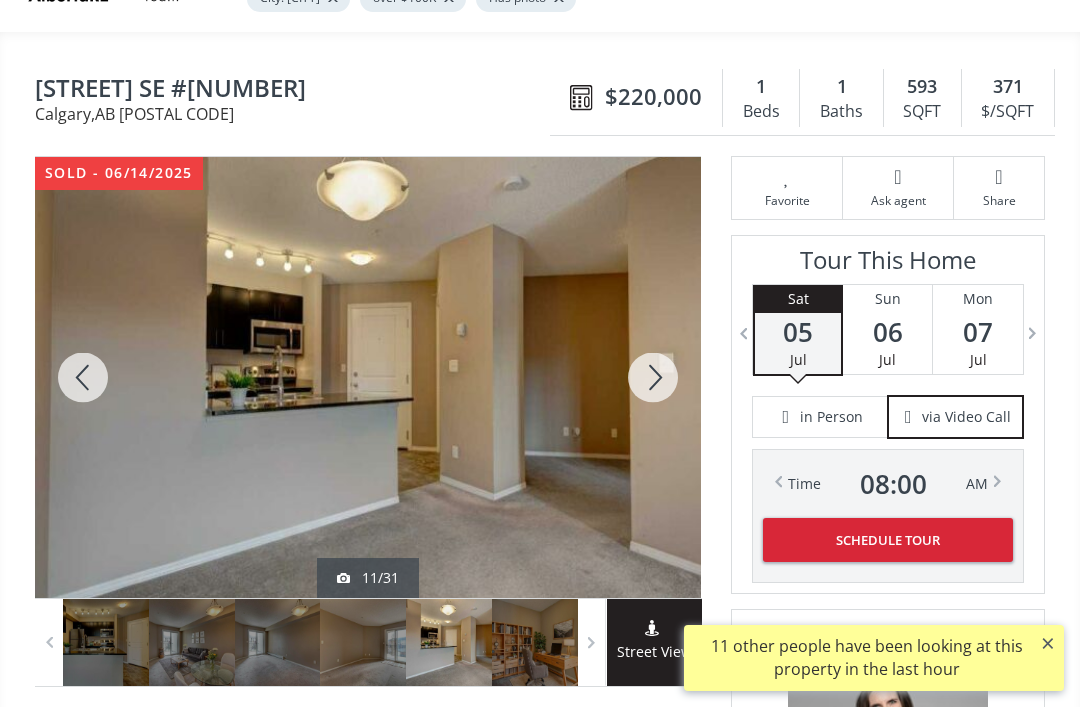 click at bounding box center [653, 377] 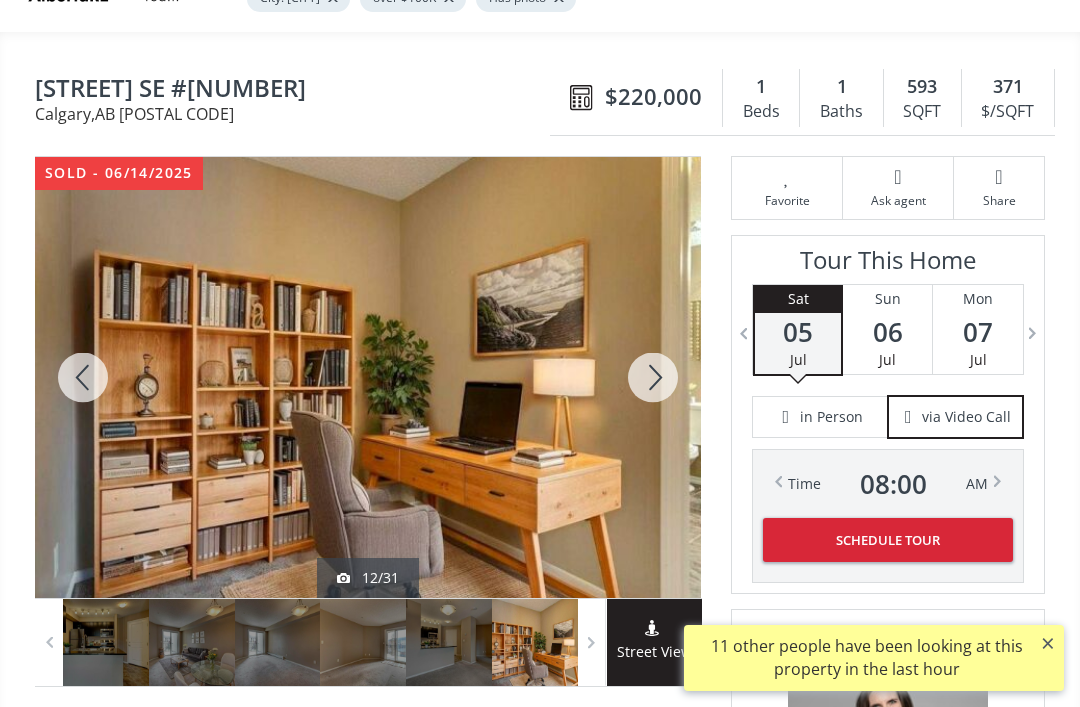 click at bounding box center [653, 377] 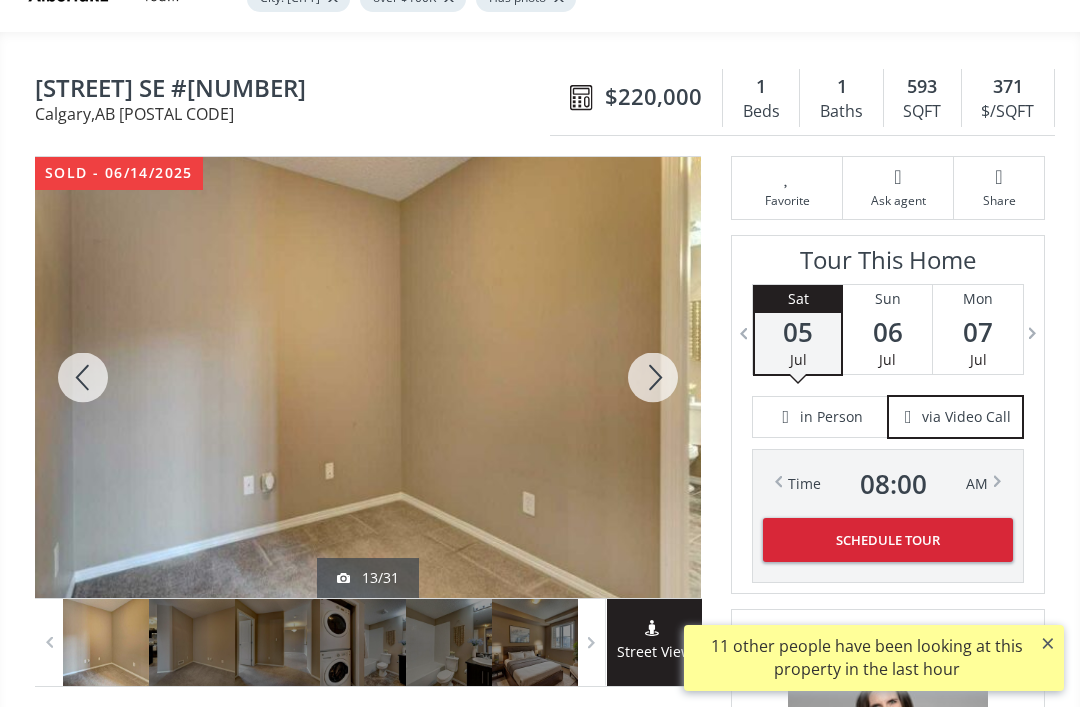 click at bounding box center (653, 377) 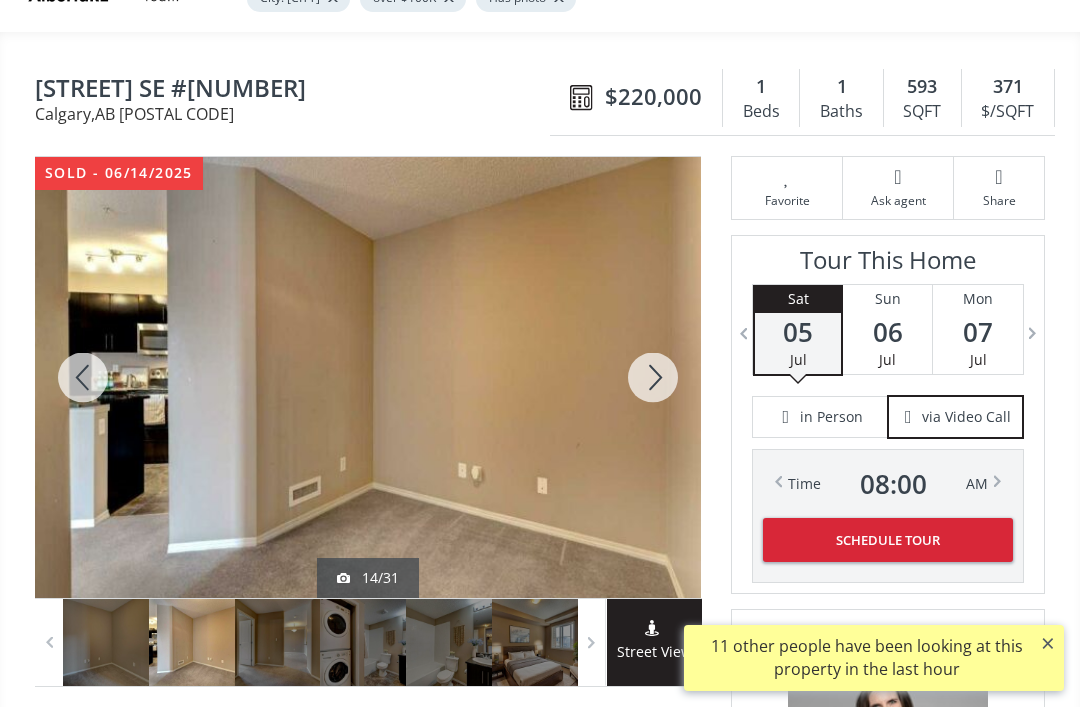 click at bounding box center (653, 377) 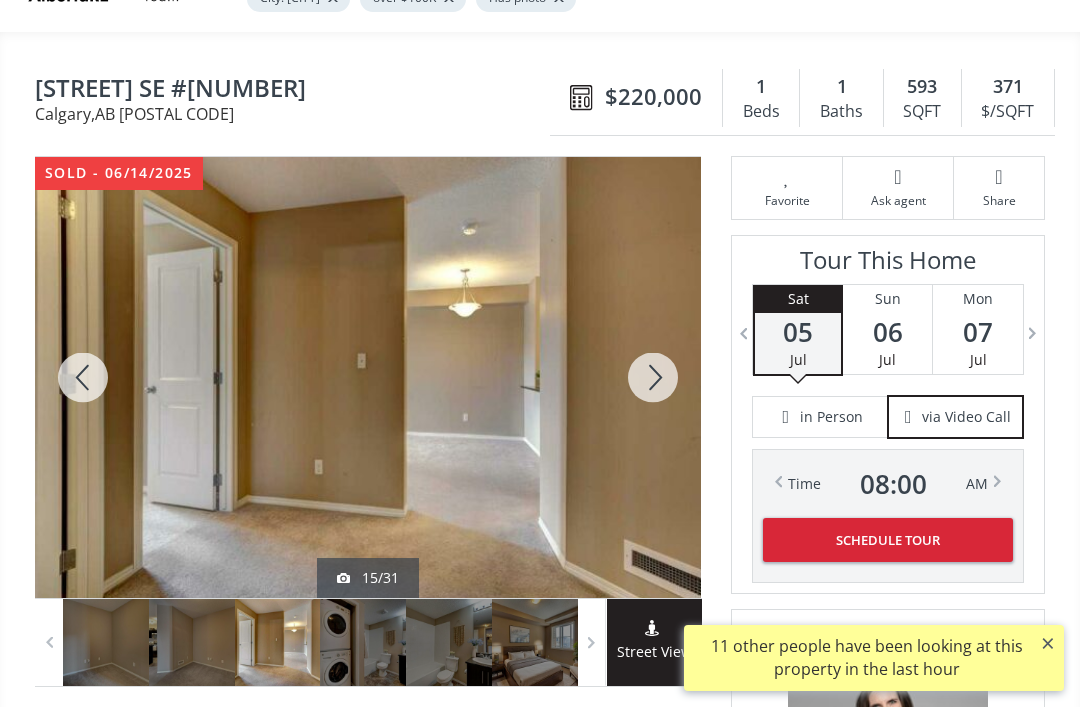 click at bounding box center (653, 377) 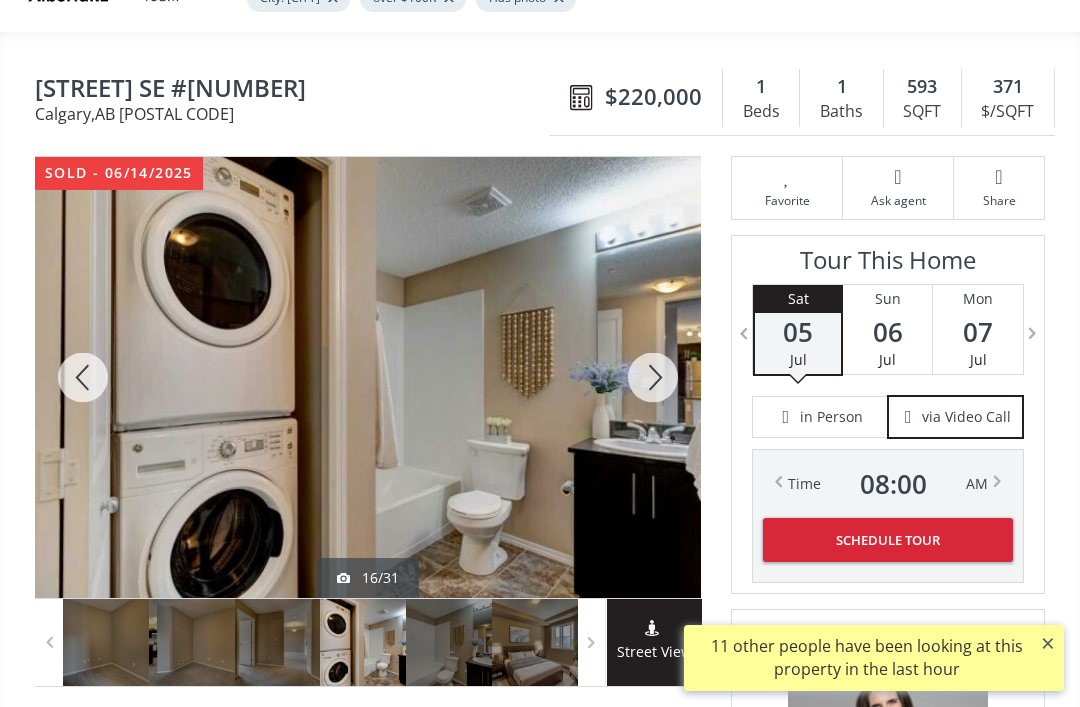 click at bounding box center [653, 377] 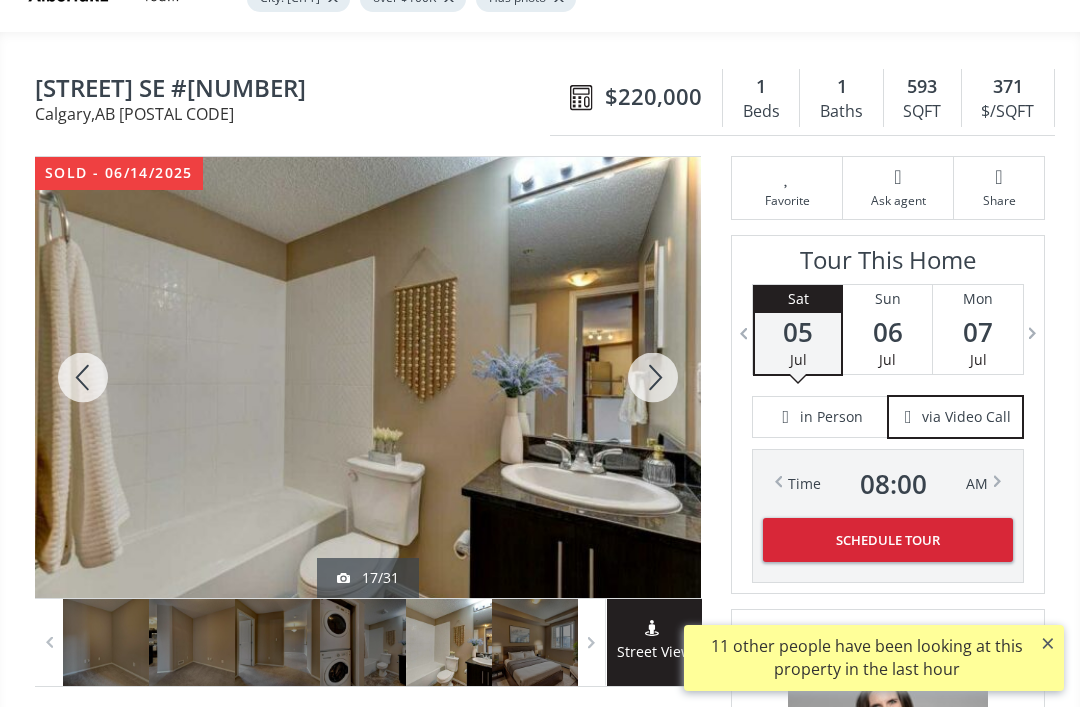 click at bounding box center [653, 377] 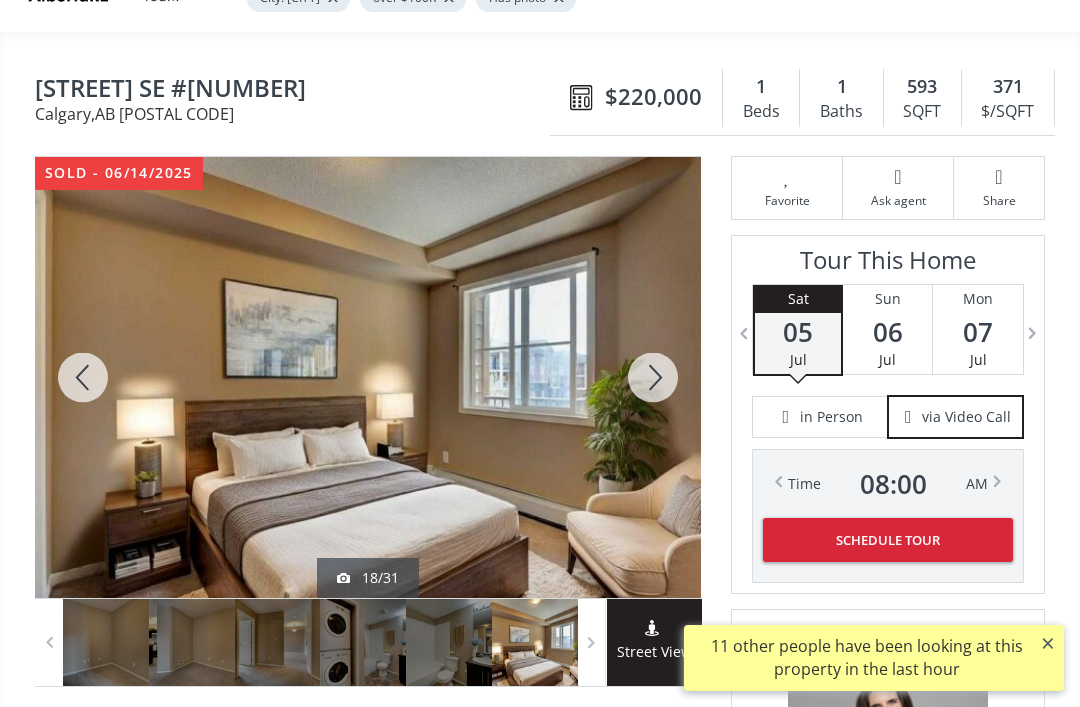 click at bounding box center (653, 377) 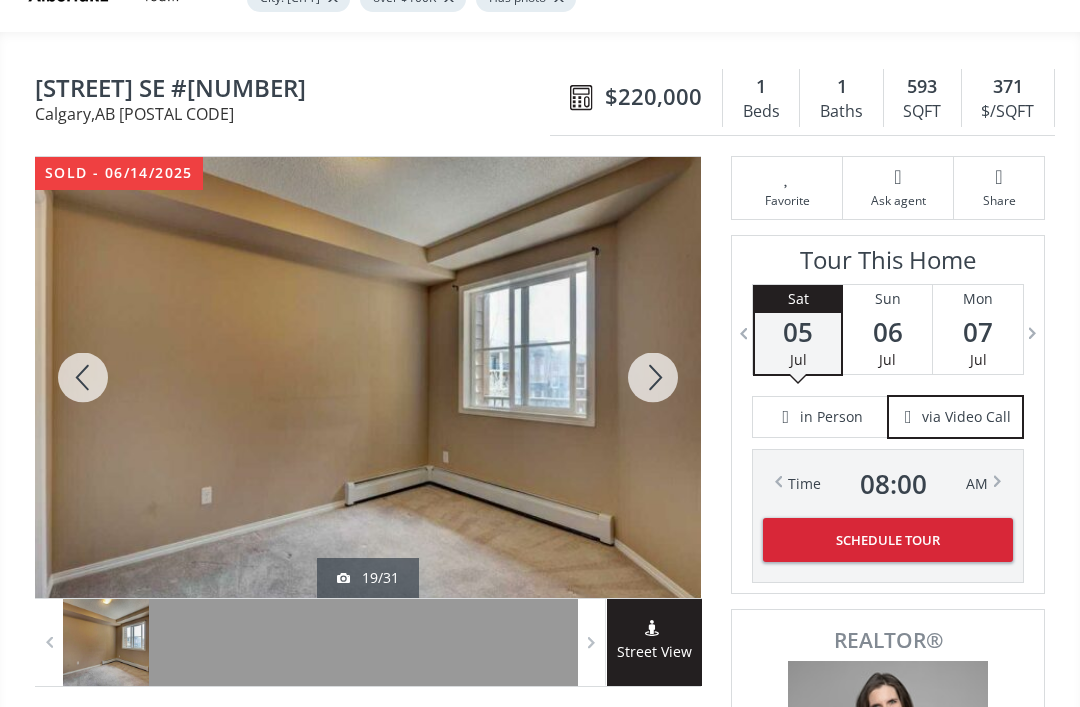 click at bounding box center (653, 377) 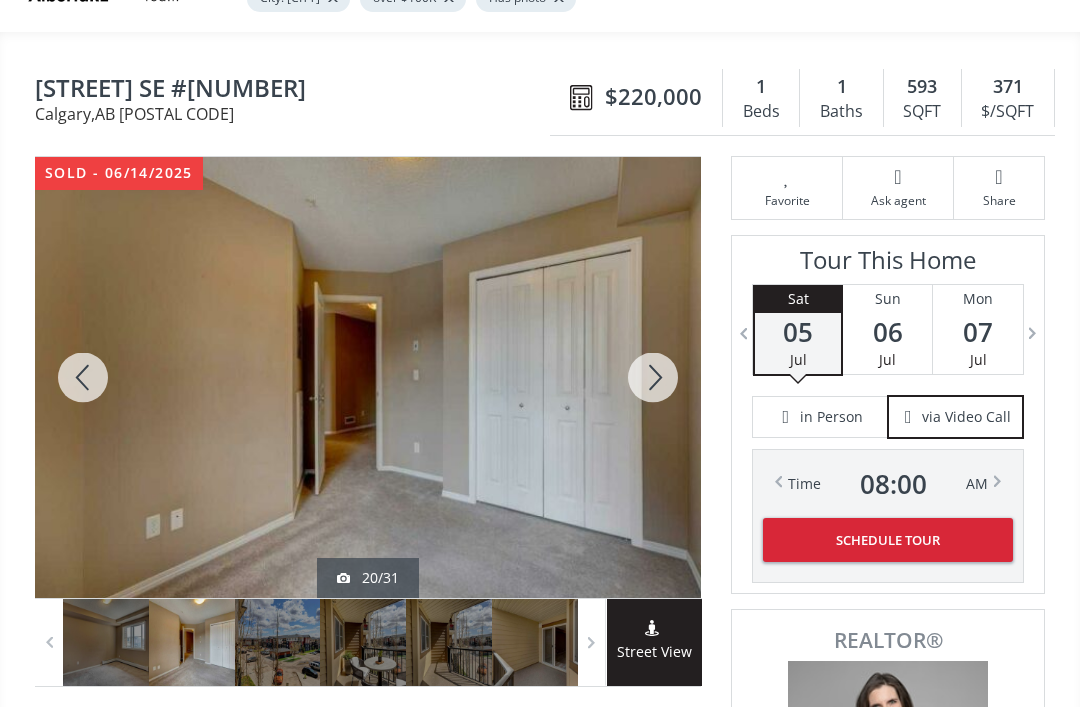 click at bounding box center [653, 377] 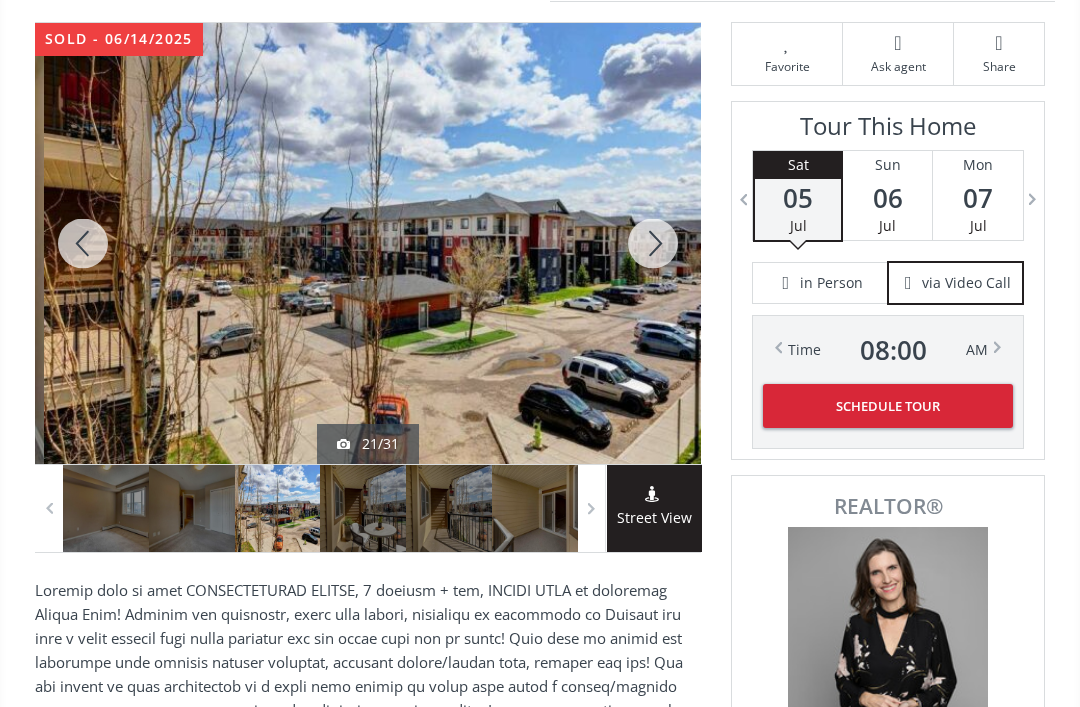 scroll, scrollTop: 243, scrollLeft: 0, axis: vertical 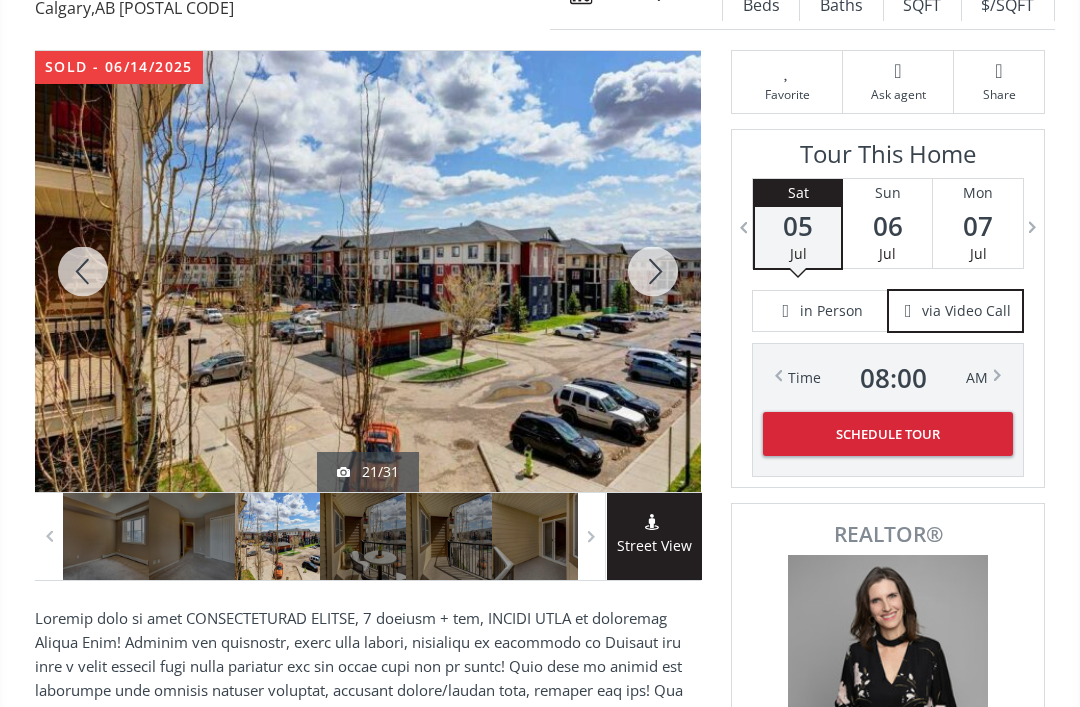 click at bounding box center (653, 271) 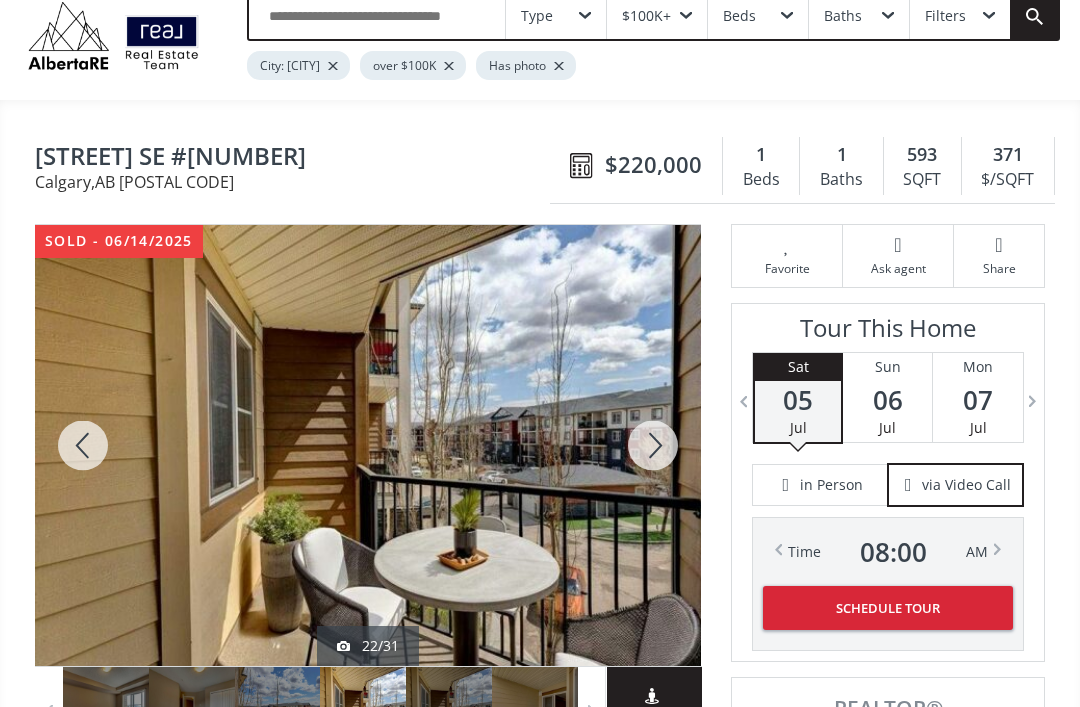 scroll, scrollTop: 0, scrollLeft: 0, axis: both 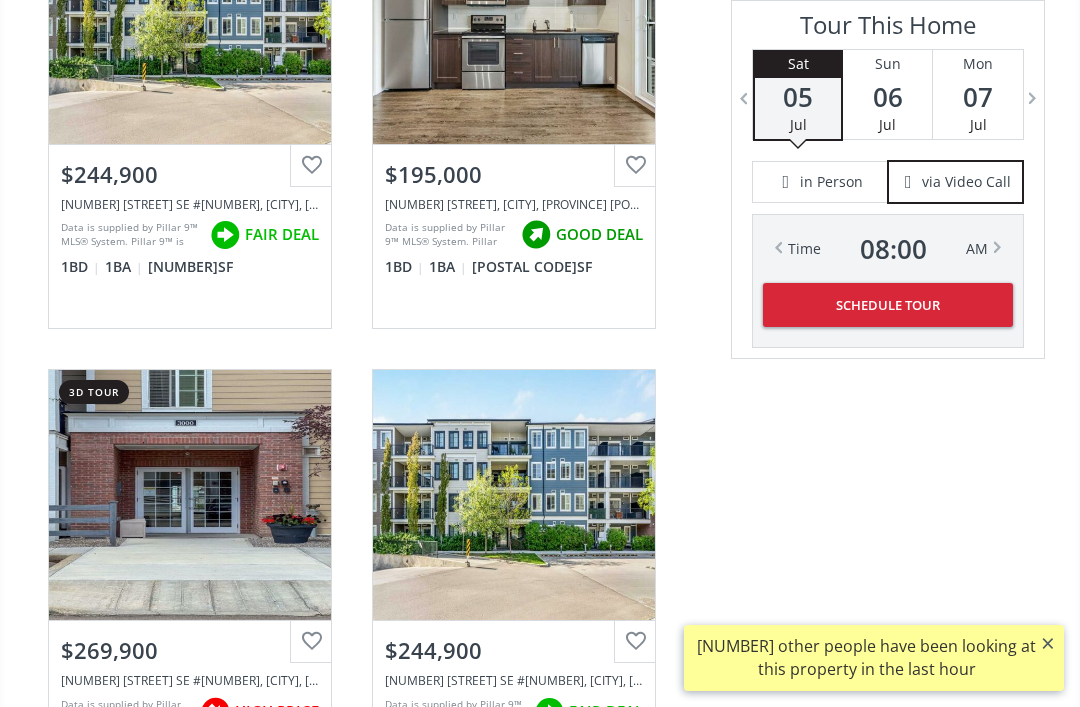 click on "View Photos & Details" at bounding box center [514, 495] 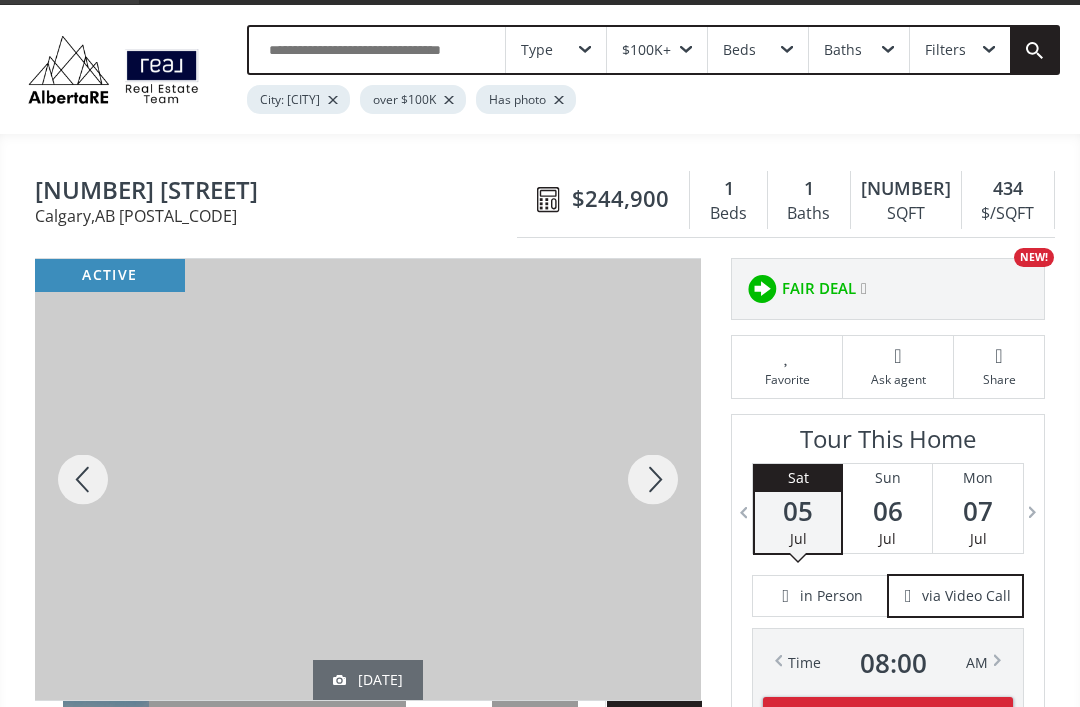 scroll, scrollTop: 0, scrollLeft: 0, axis: both 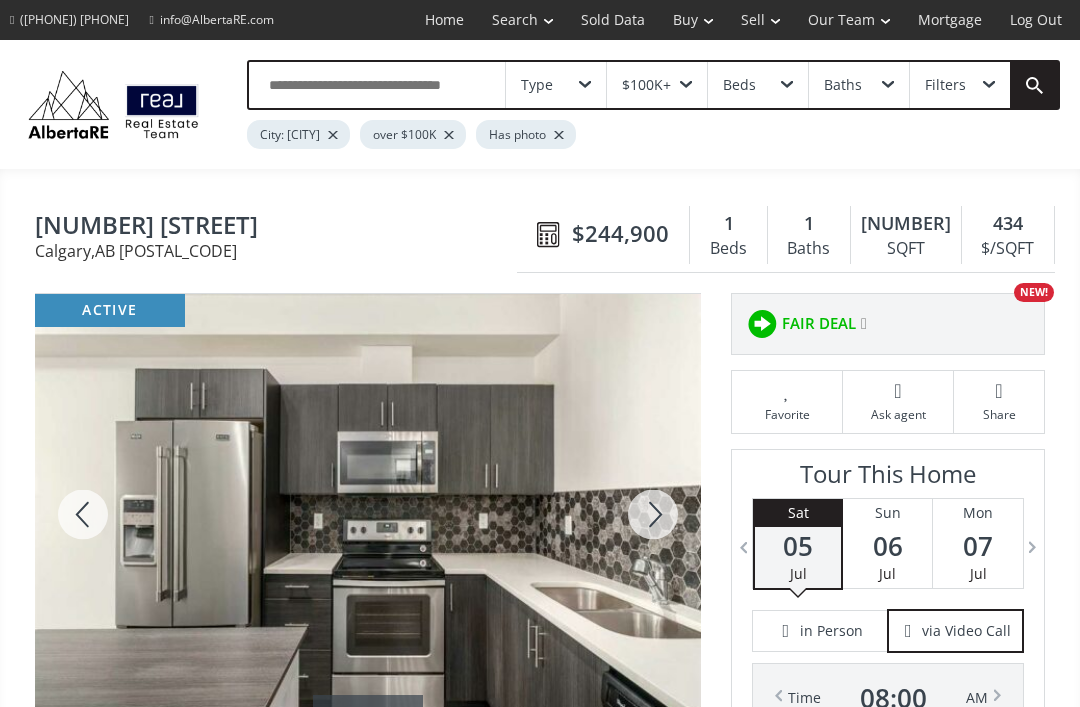click at bounding box center [333, 135] 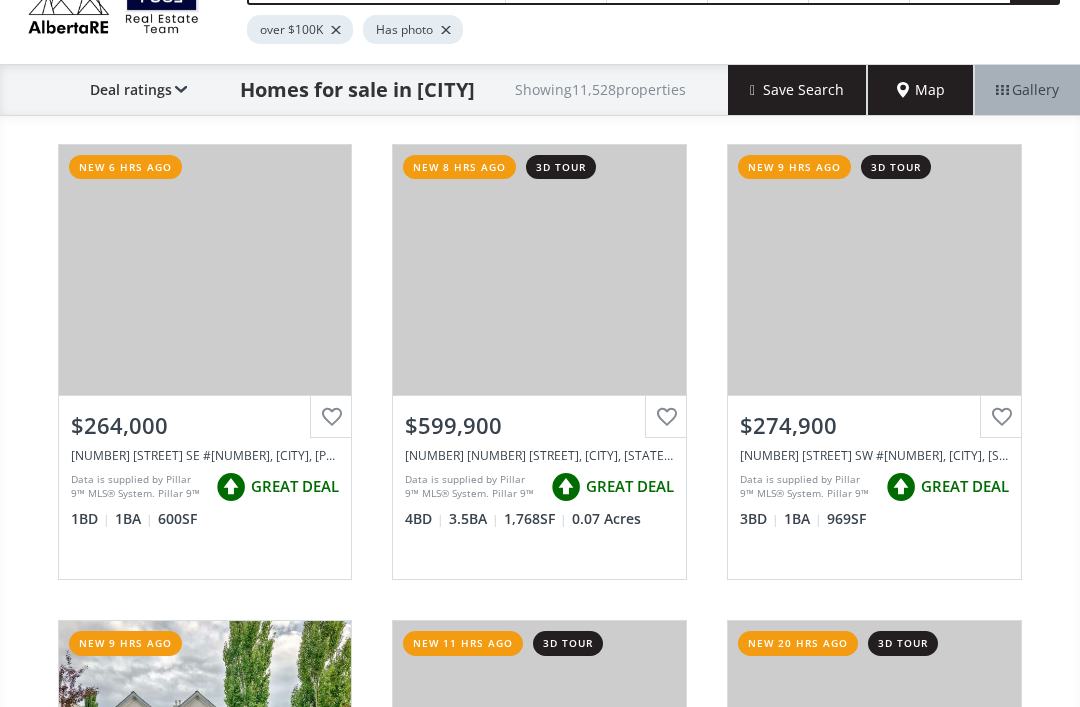 scroll, scrollTop: 0, scrollLeft: 0, axis: both 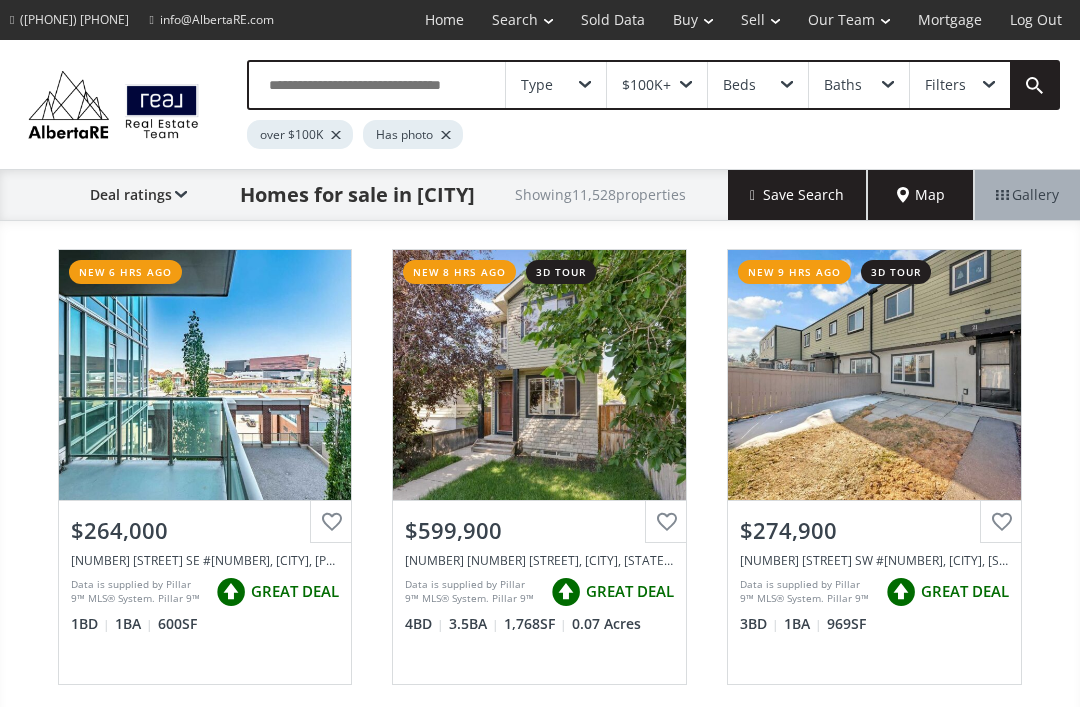 click on "$100K+" at bounding box center (556, 85) 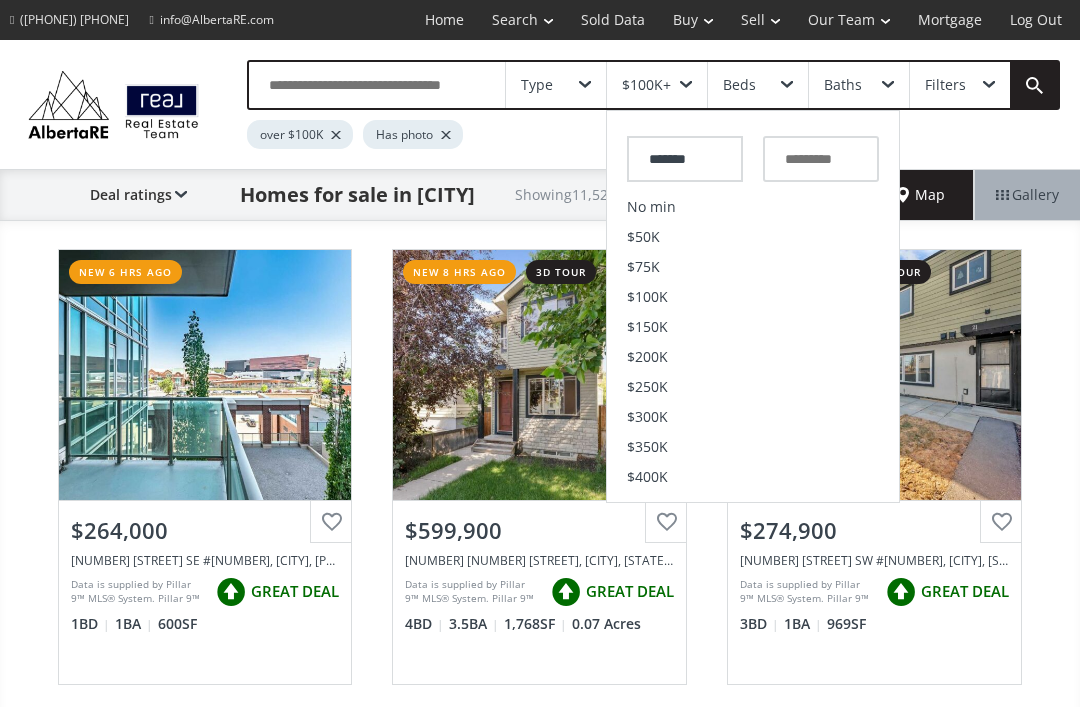 click on "$250K" at bounding box center [643, 237] 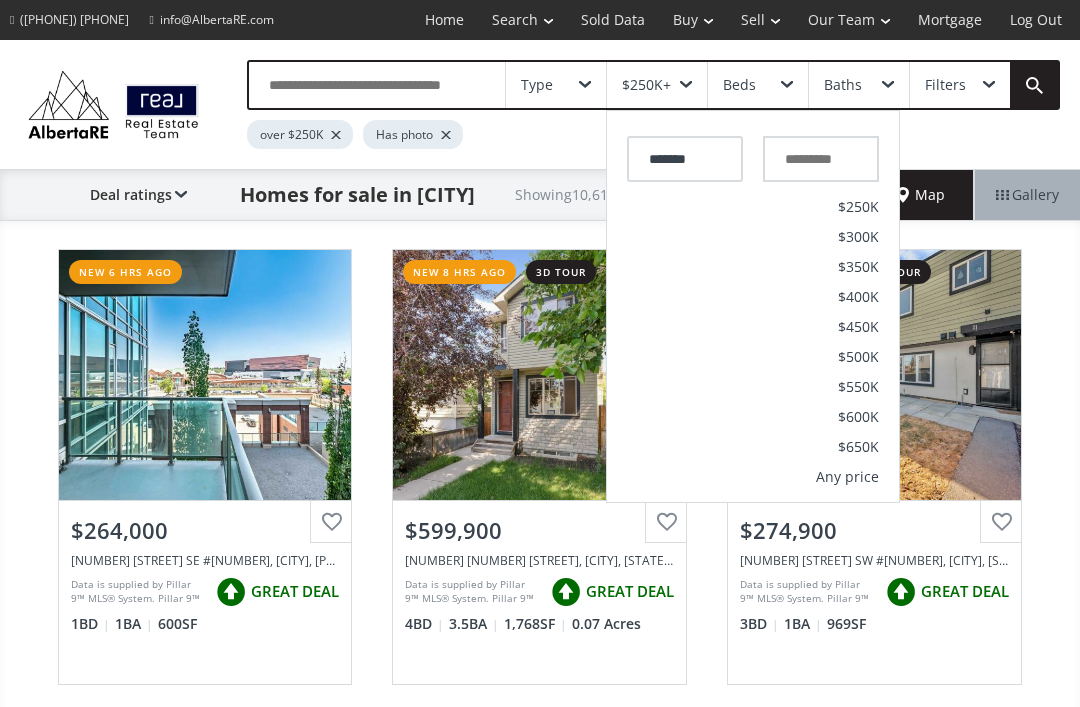 click on "$250K" at bounding box center [858, 207] 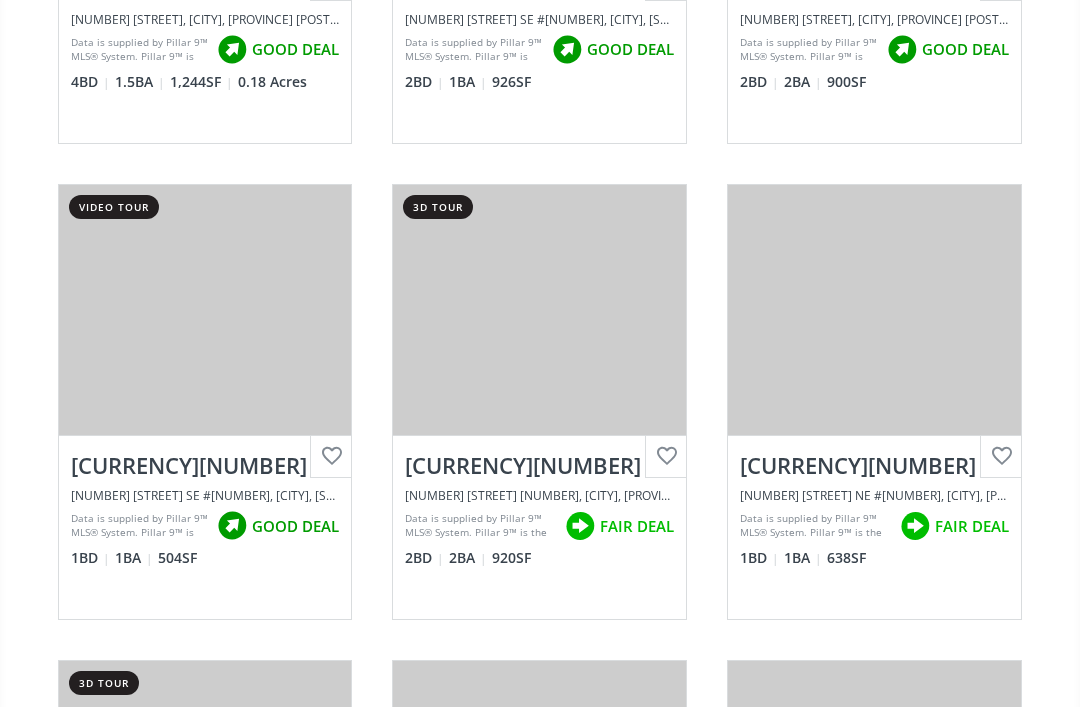 scroll, scrollTop: 1017, scrollLeft: 0, axis: vertical 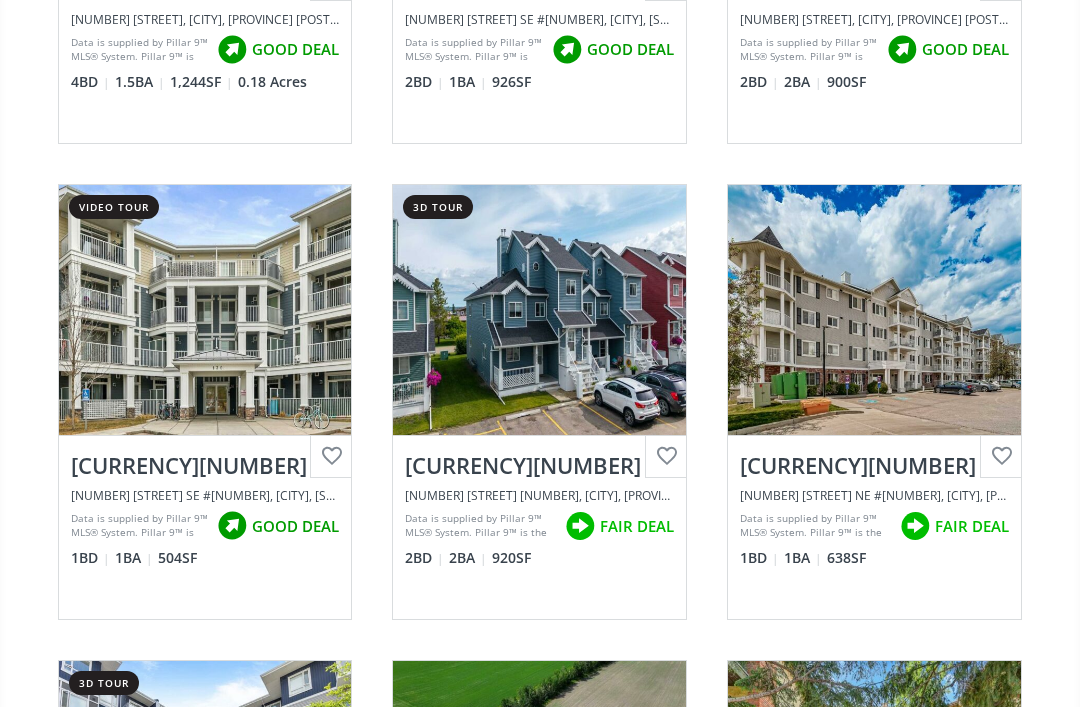 click on "View Photos & Details" at bounding box center (205, 311) 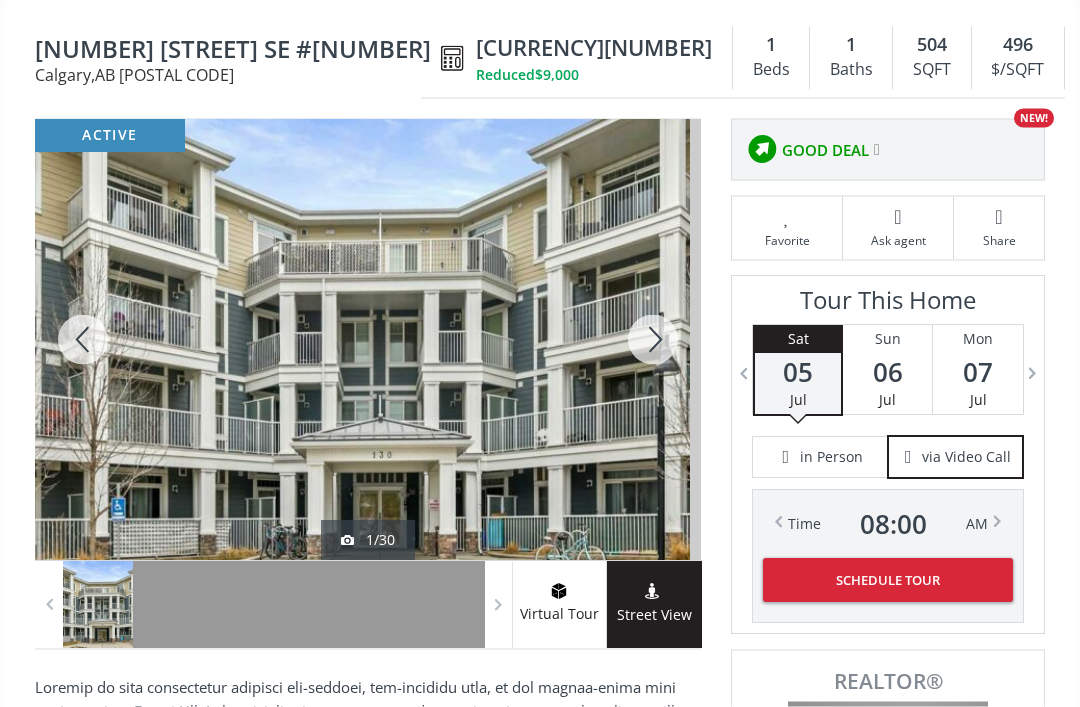 scroll, scrollTop: 182, scrollLeft: 0, axis: vertical 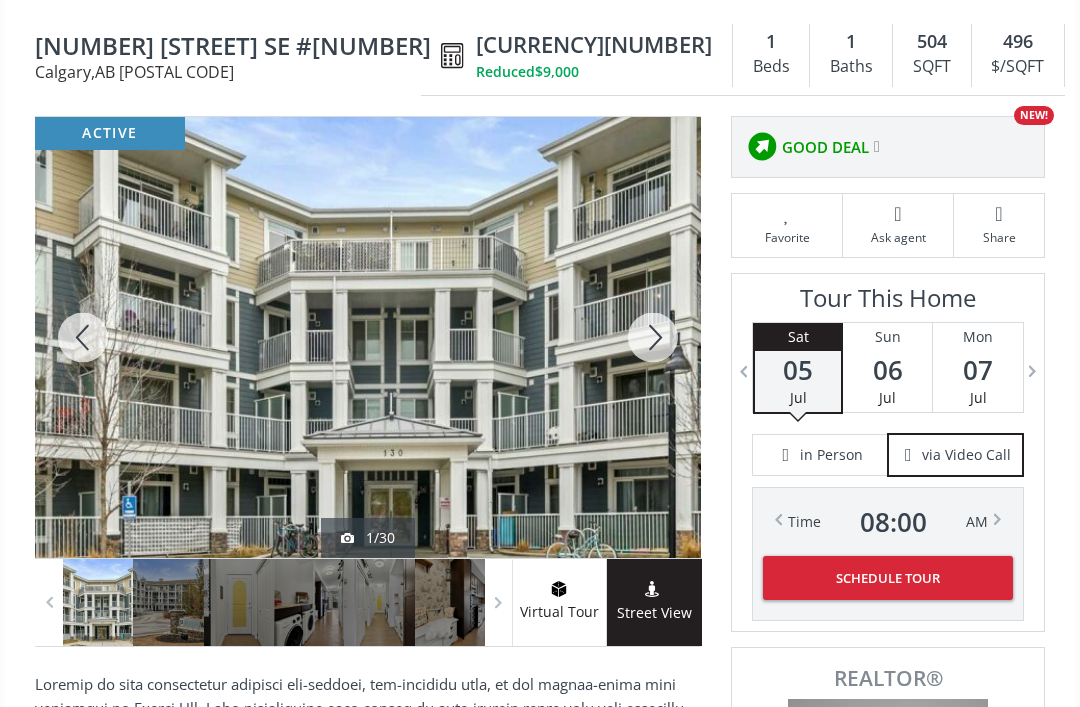 click at bounding box center [653, 337] 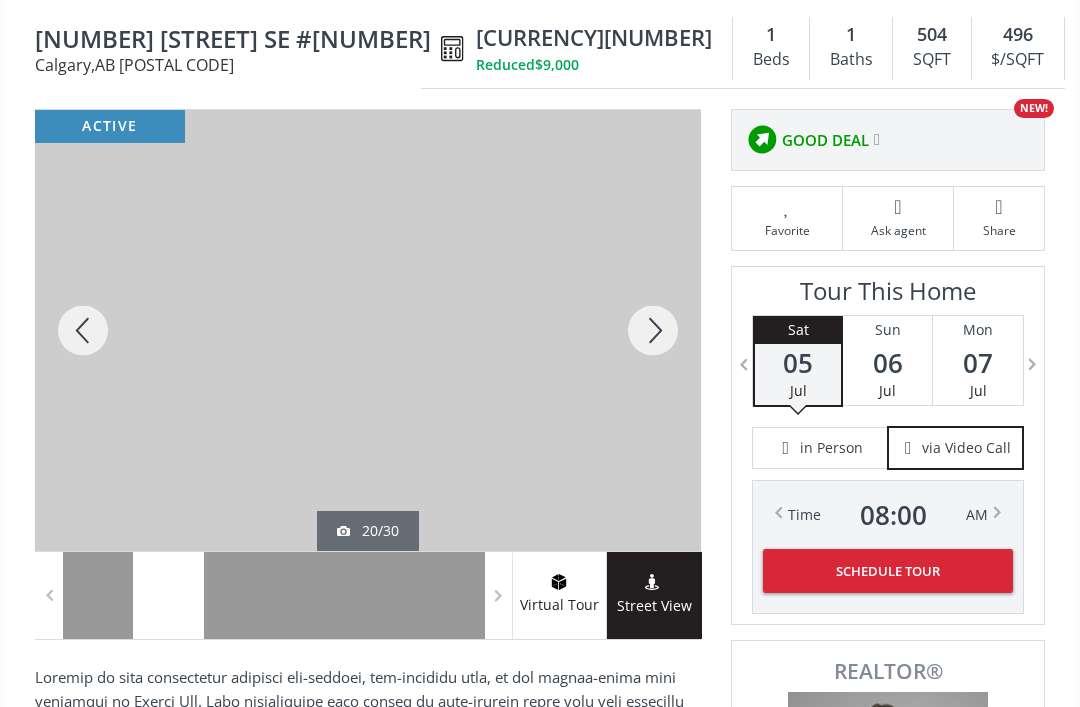 scroll, scrollTop: 191, scrollLeft: 0, axis: vertical 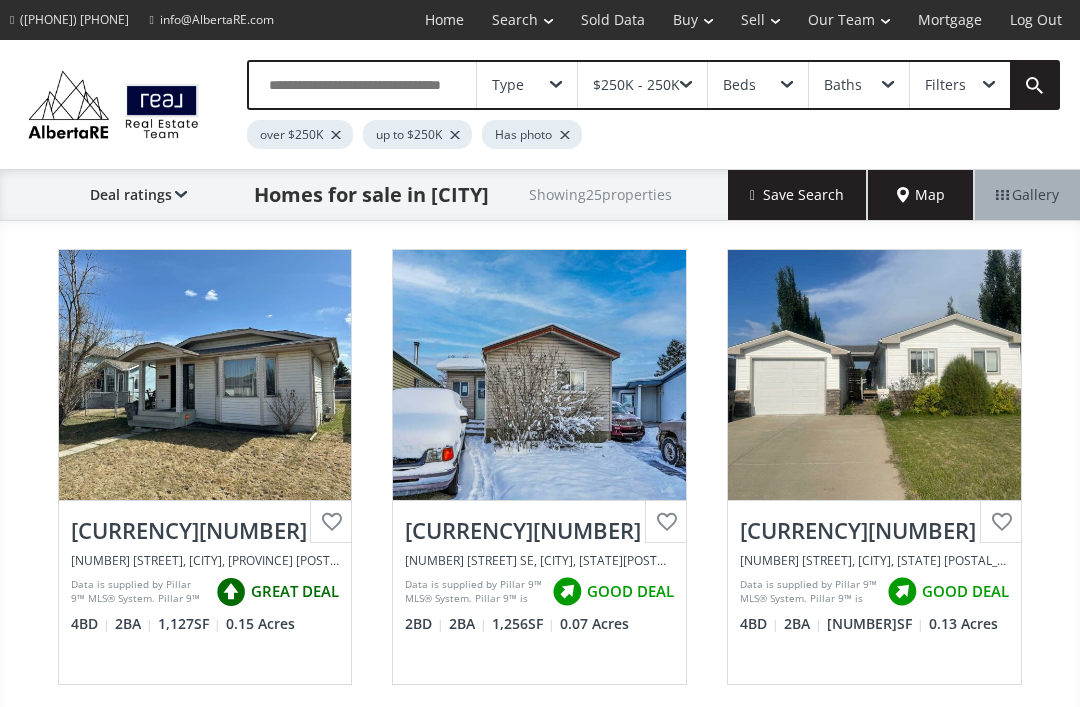 click on "Gallery" at bounding box center (1027, 195) 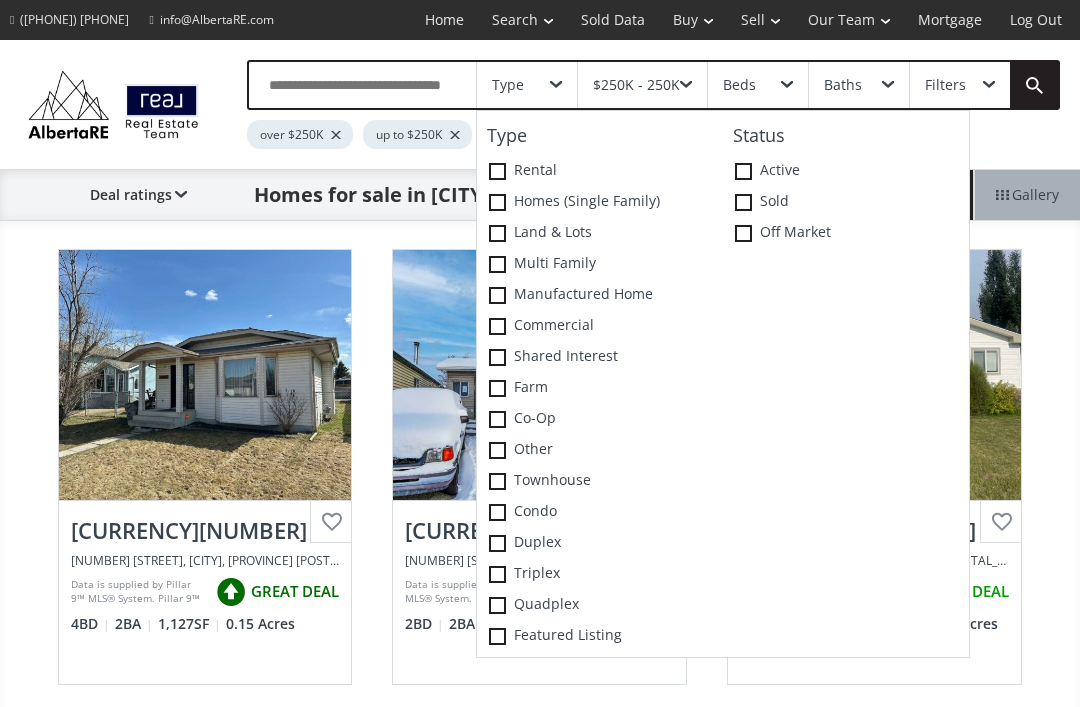 click at bounding box center (497, 171) 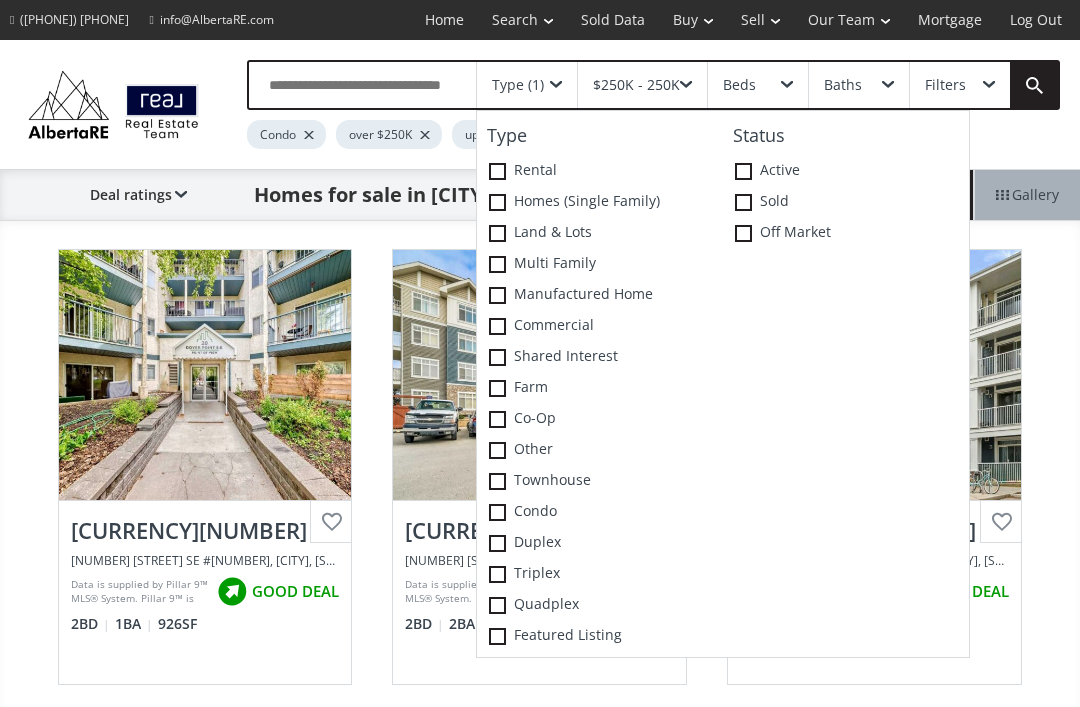 click on "View Photos & Details" at bounding box center (205, 375) 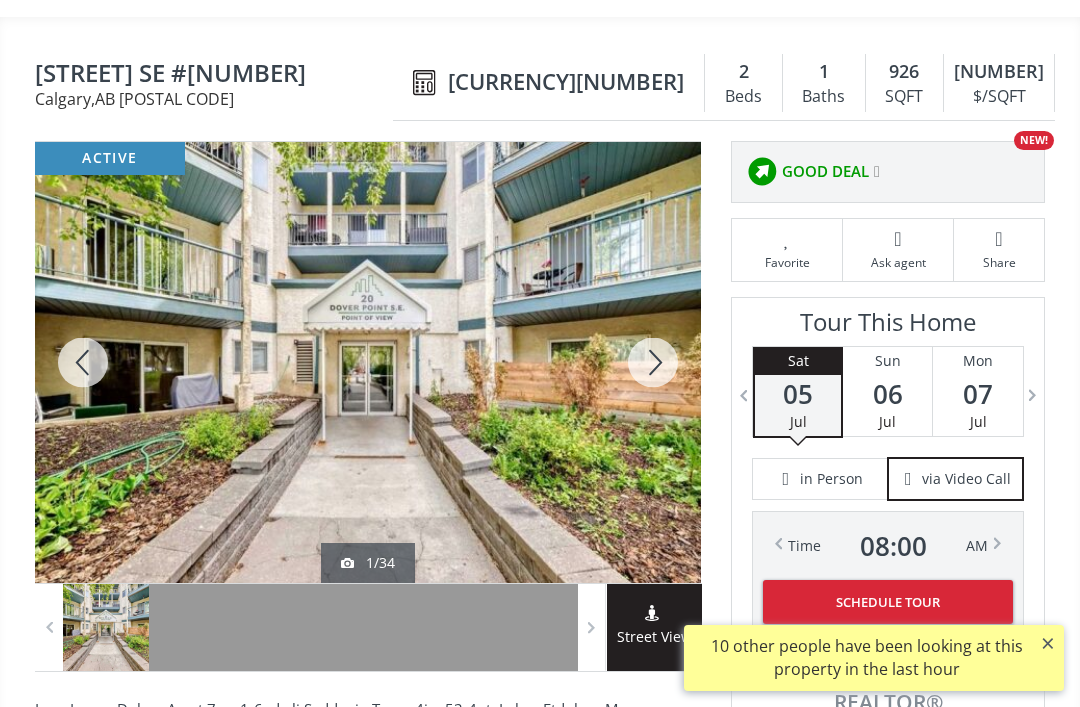 scroll, scrollTop: 0, scrollLeft: 0, axis: both 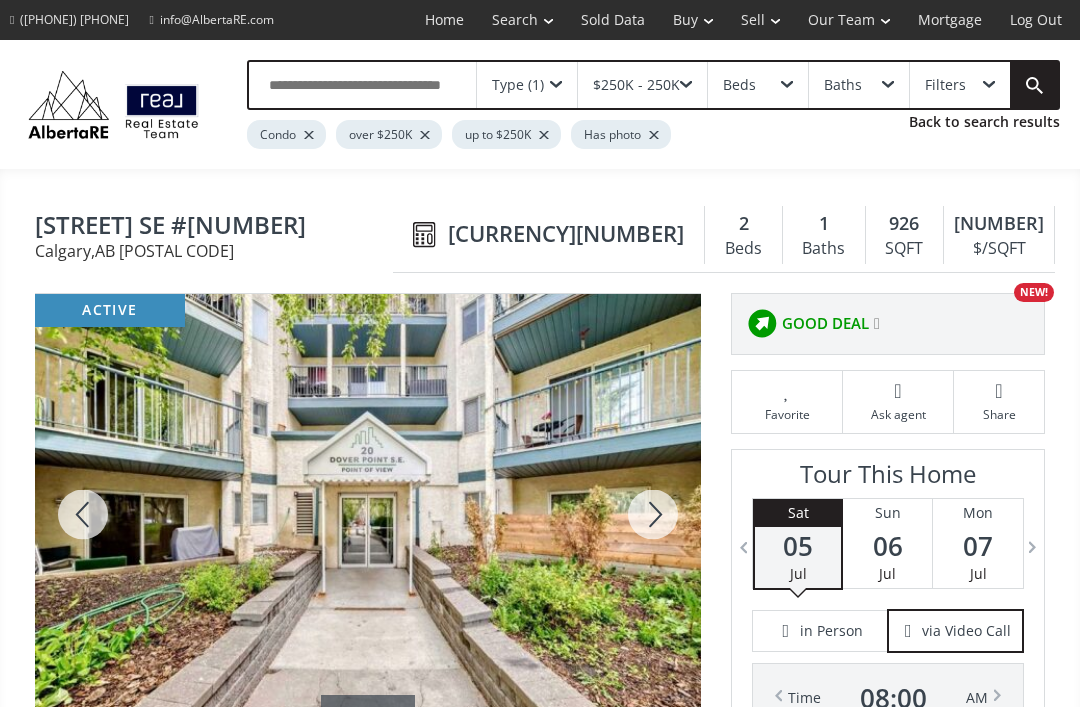 click on "Filters" at bounding box center [960, 85] 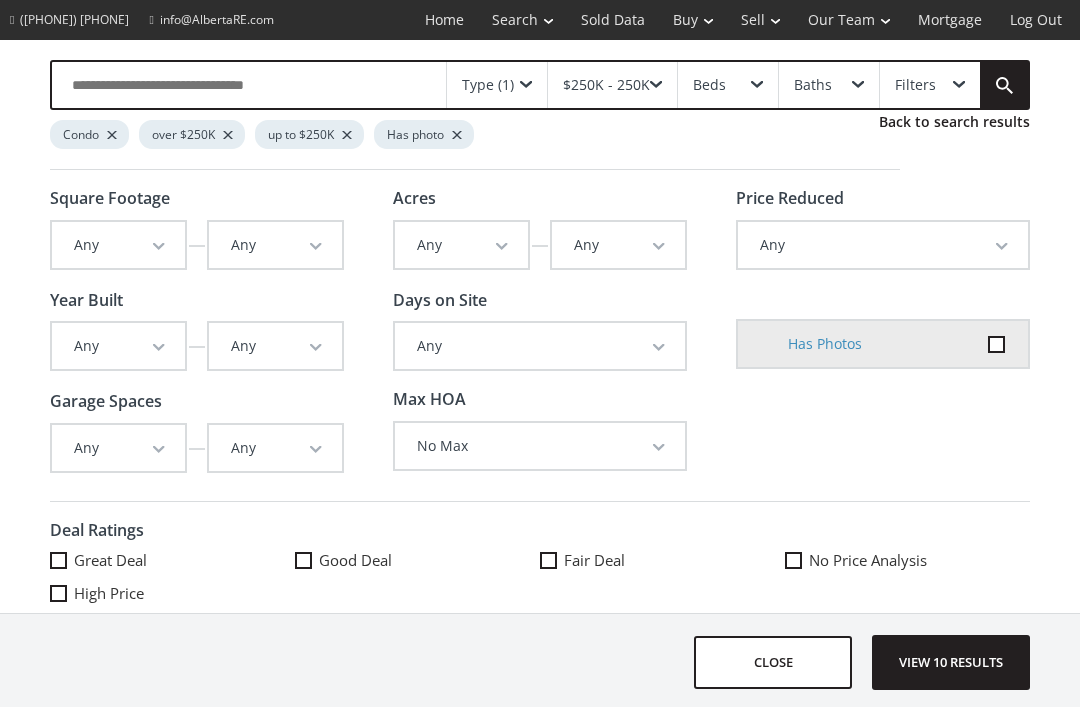 scroll, scrollTop: 0, scrollLeft: 0, axis: both 